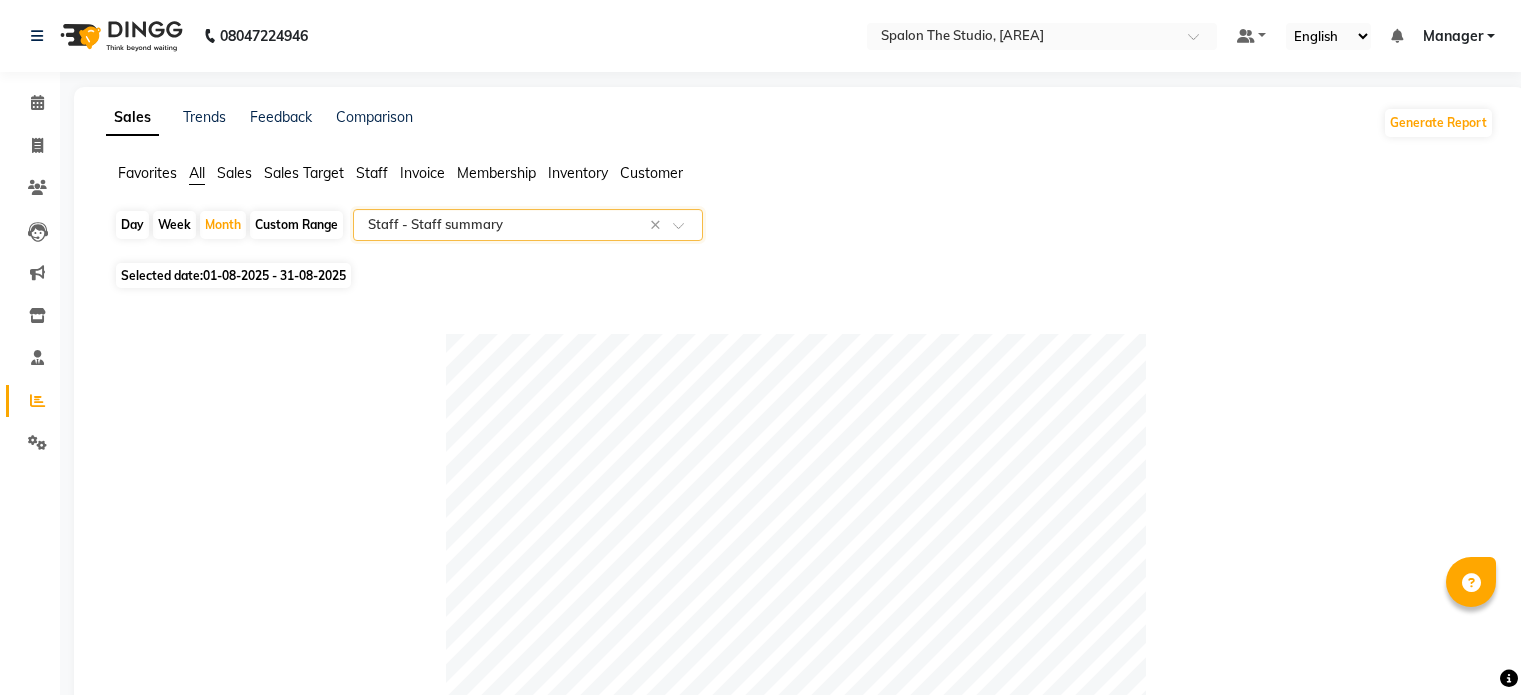 select on "full_report" 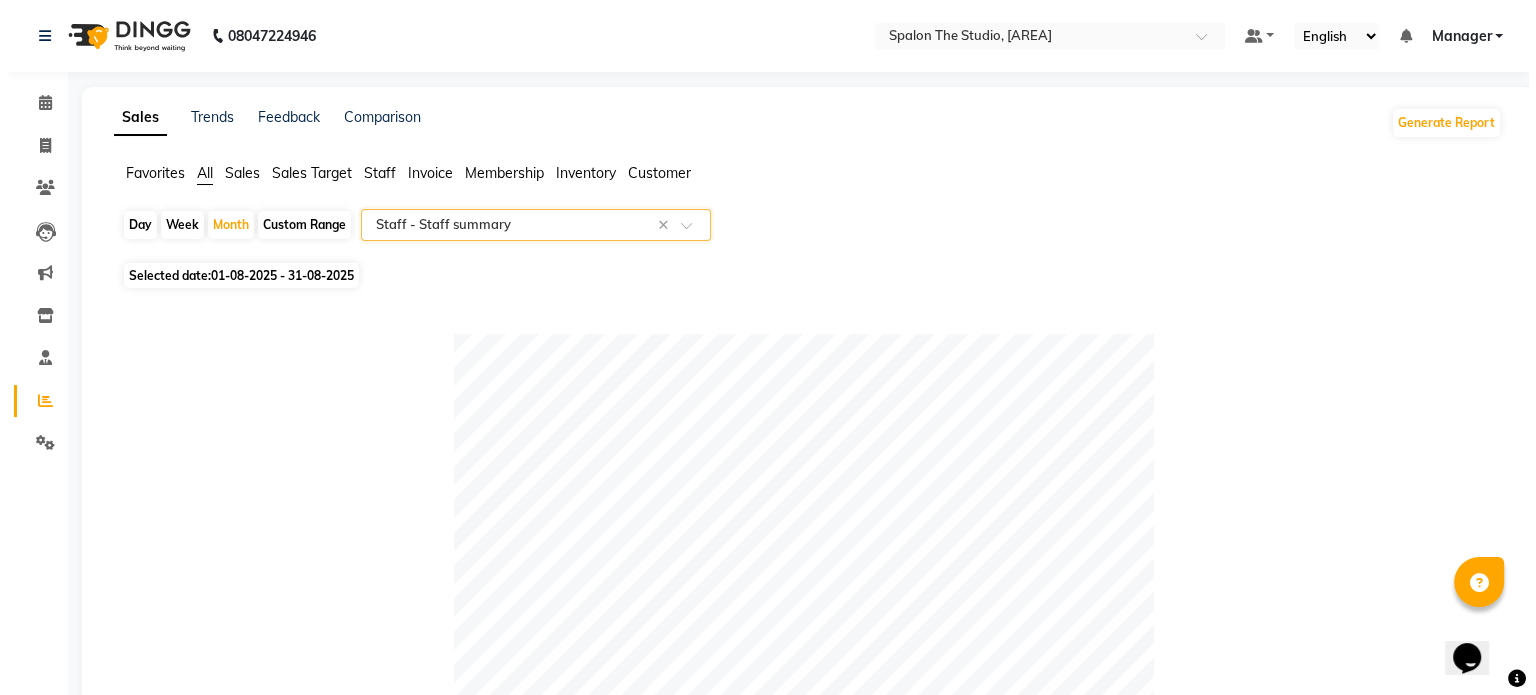 scroll, scrollTop: 0, scrollLeft: 0, axis: both 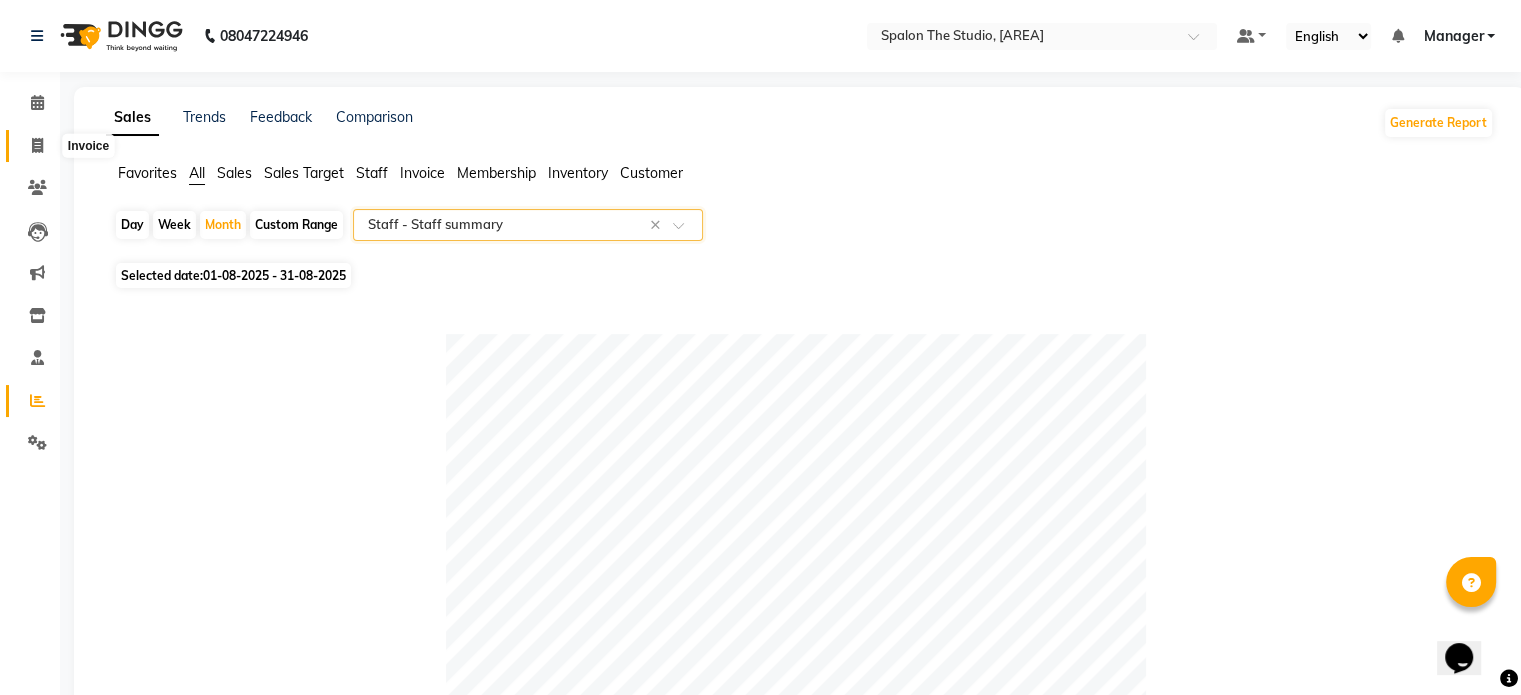 click 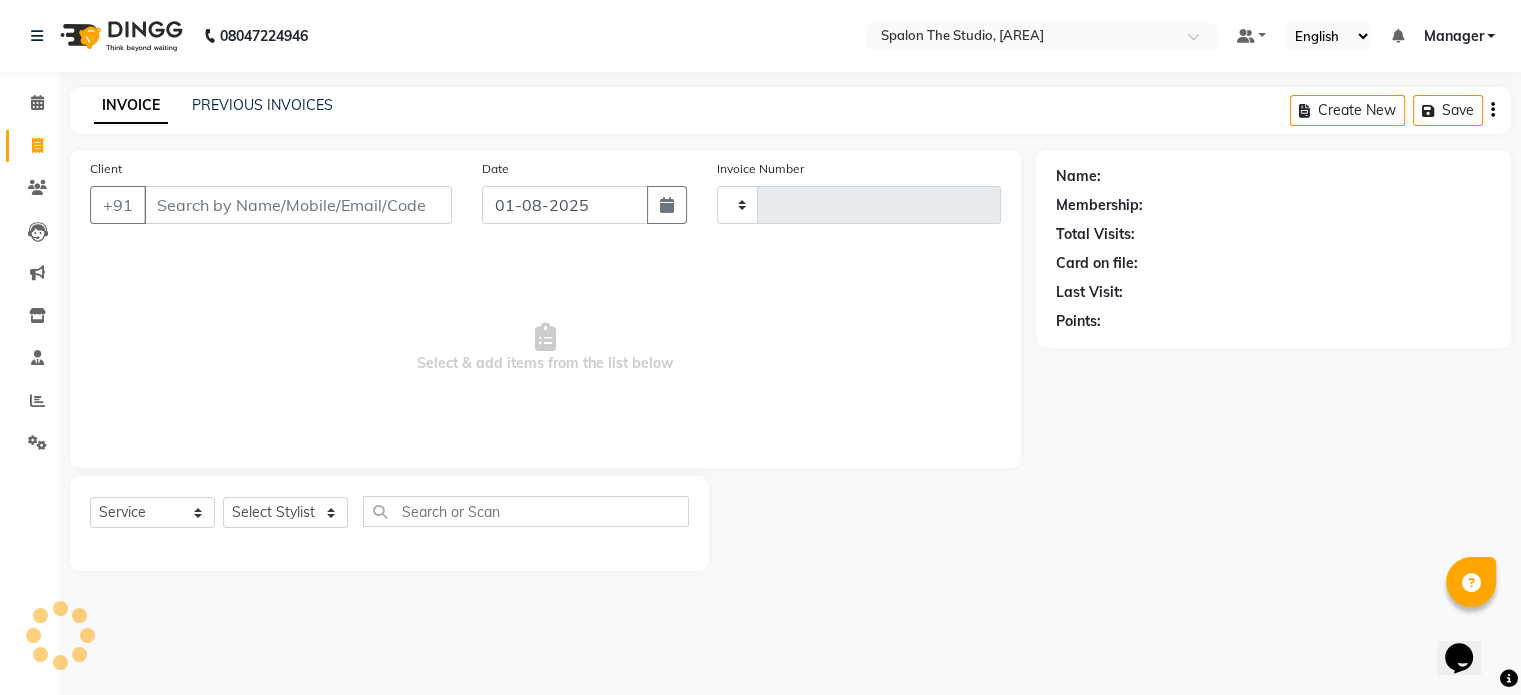 type on "1122" 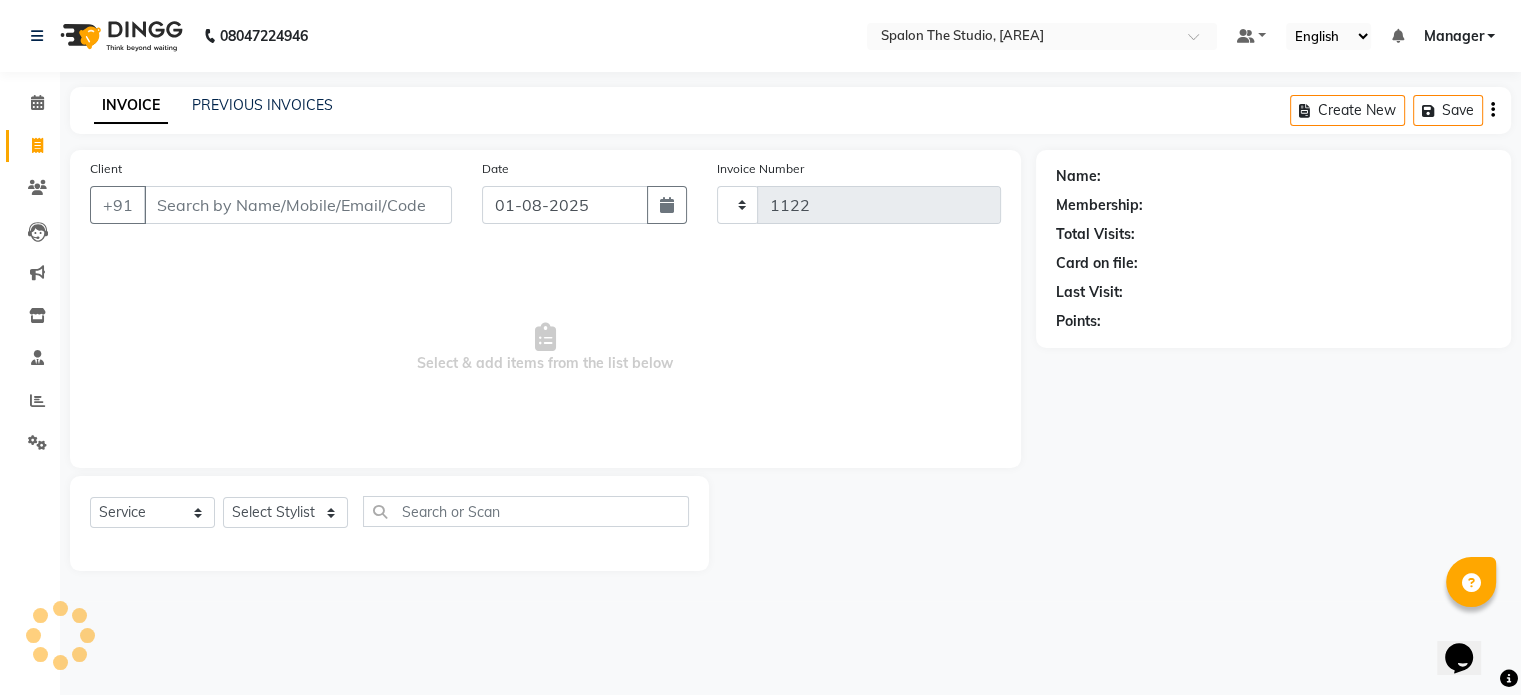 select on "903" 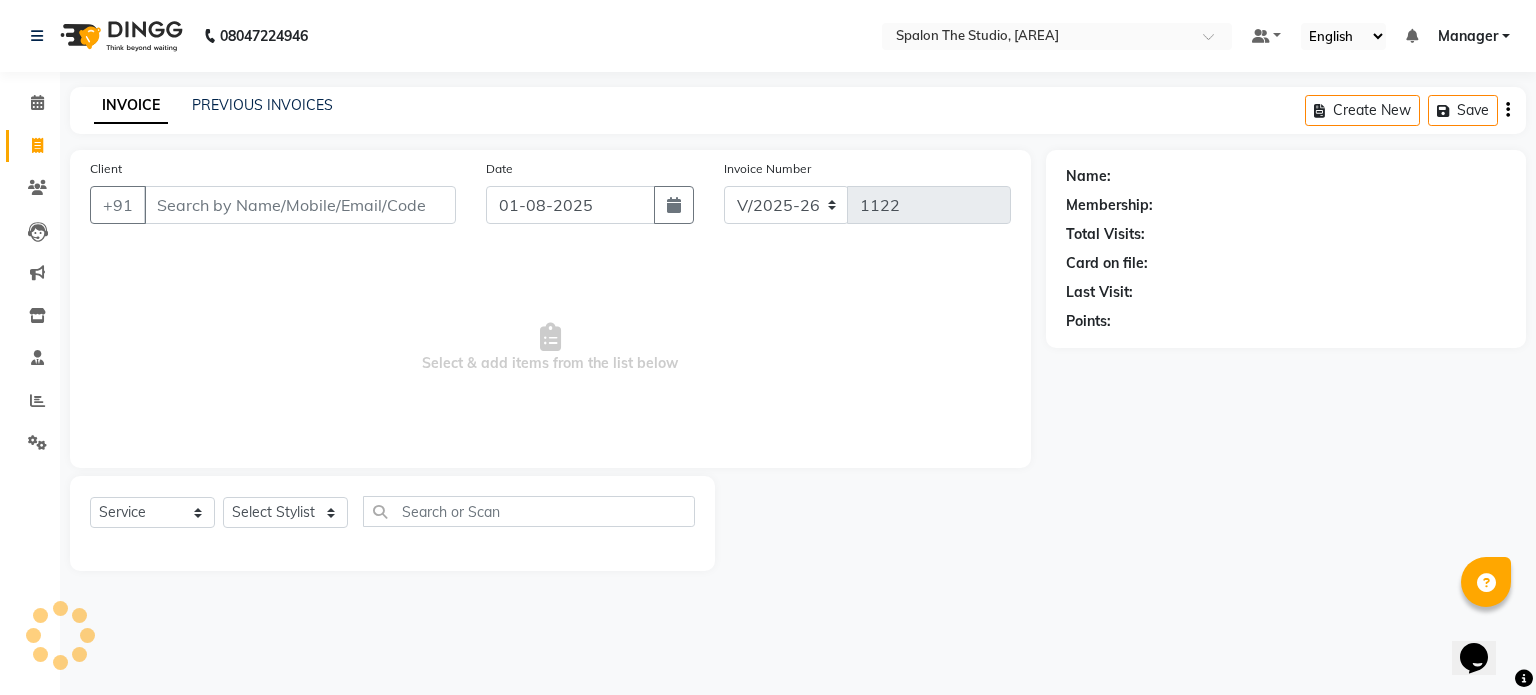 click on "Client" at bounding box center [300, 205] 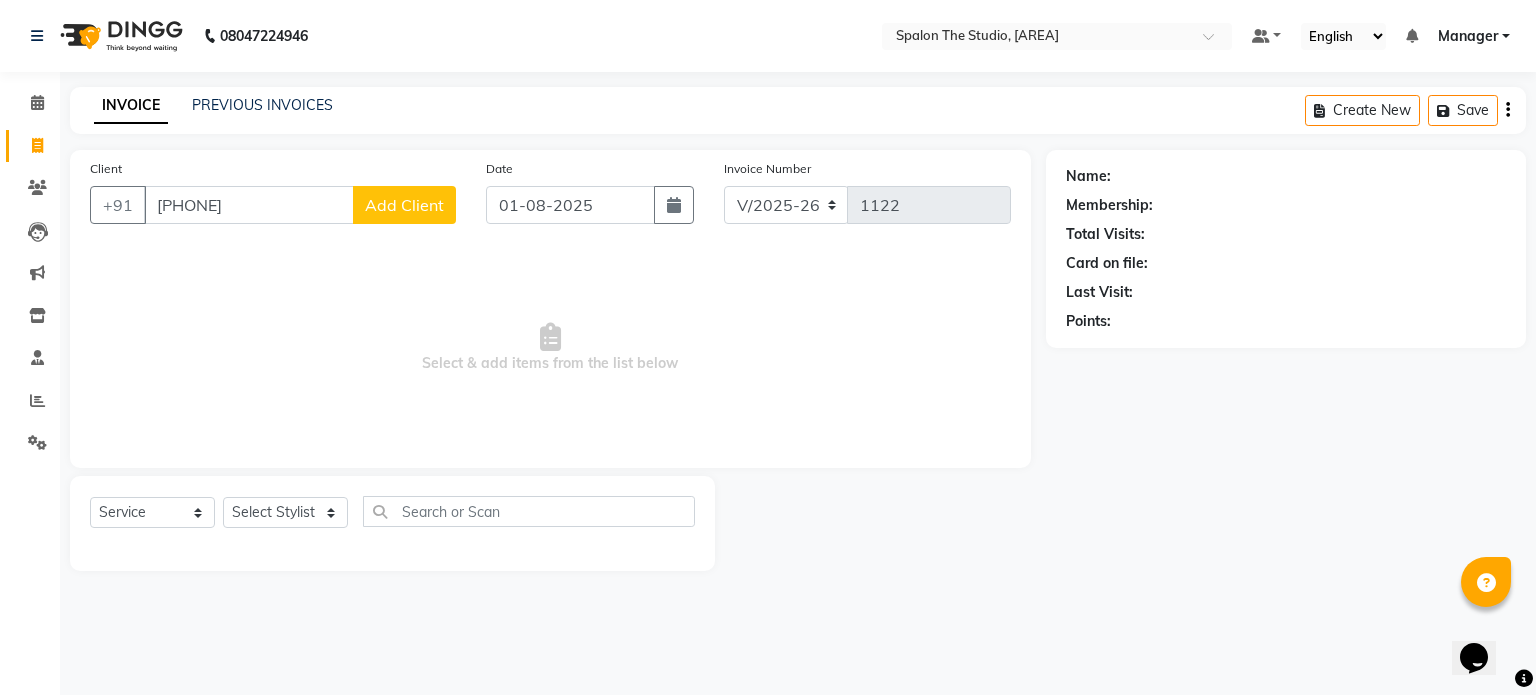 type on "[PHONE]" 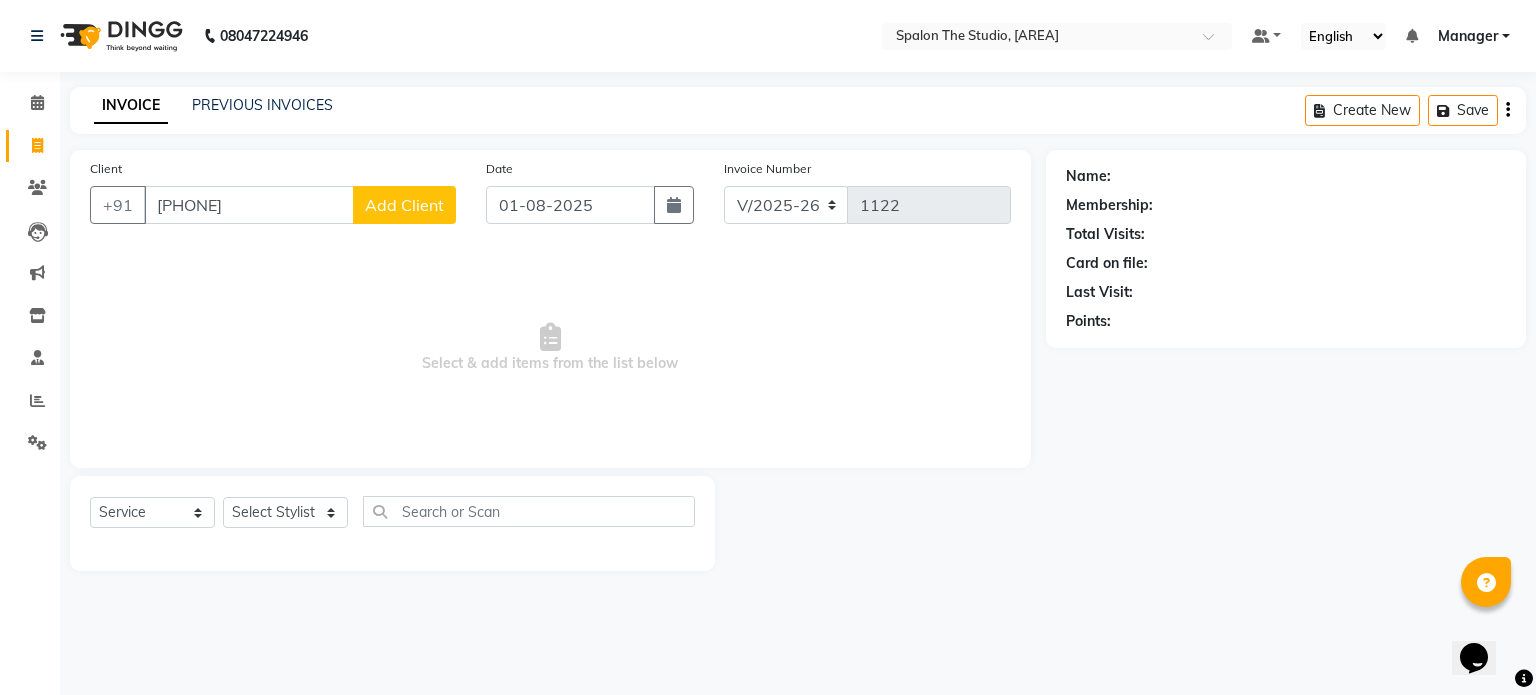 select on "22" 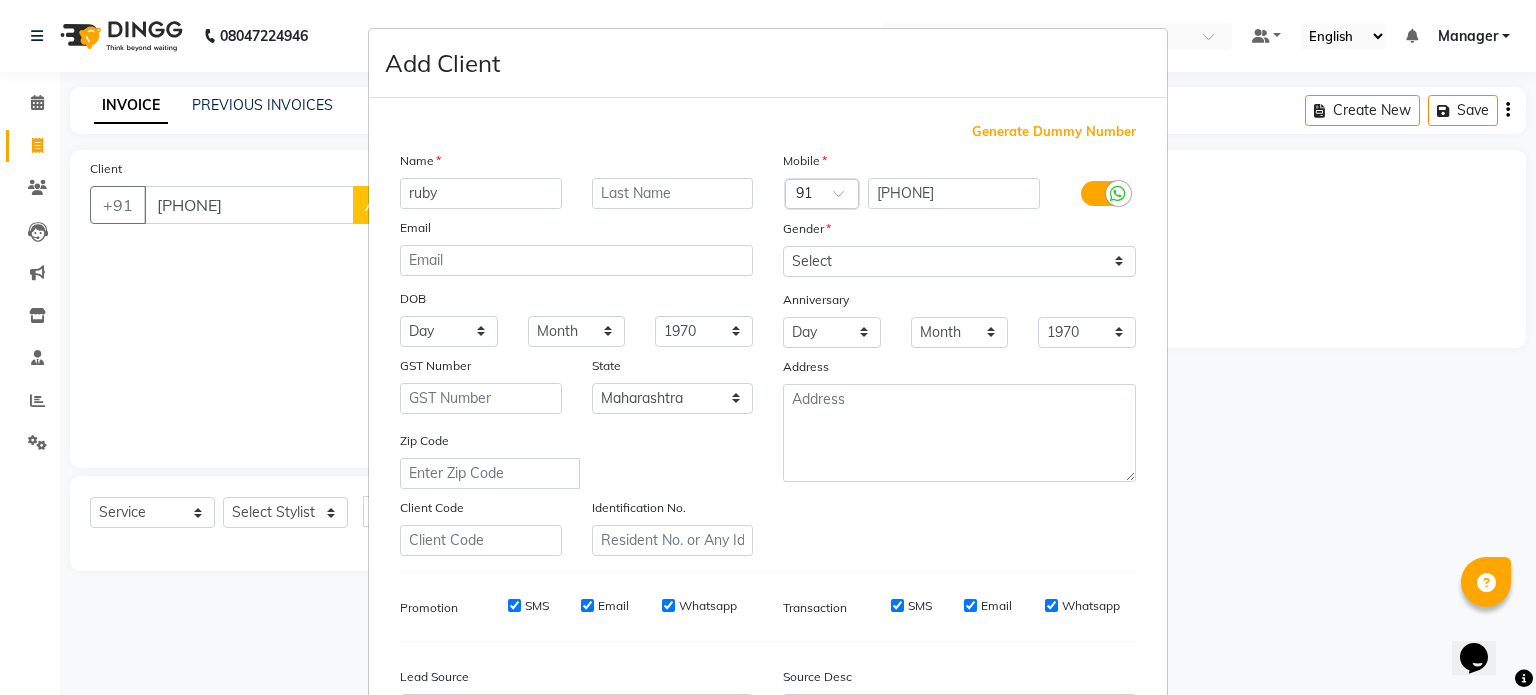 type on "ruby" 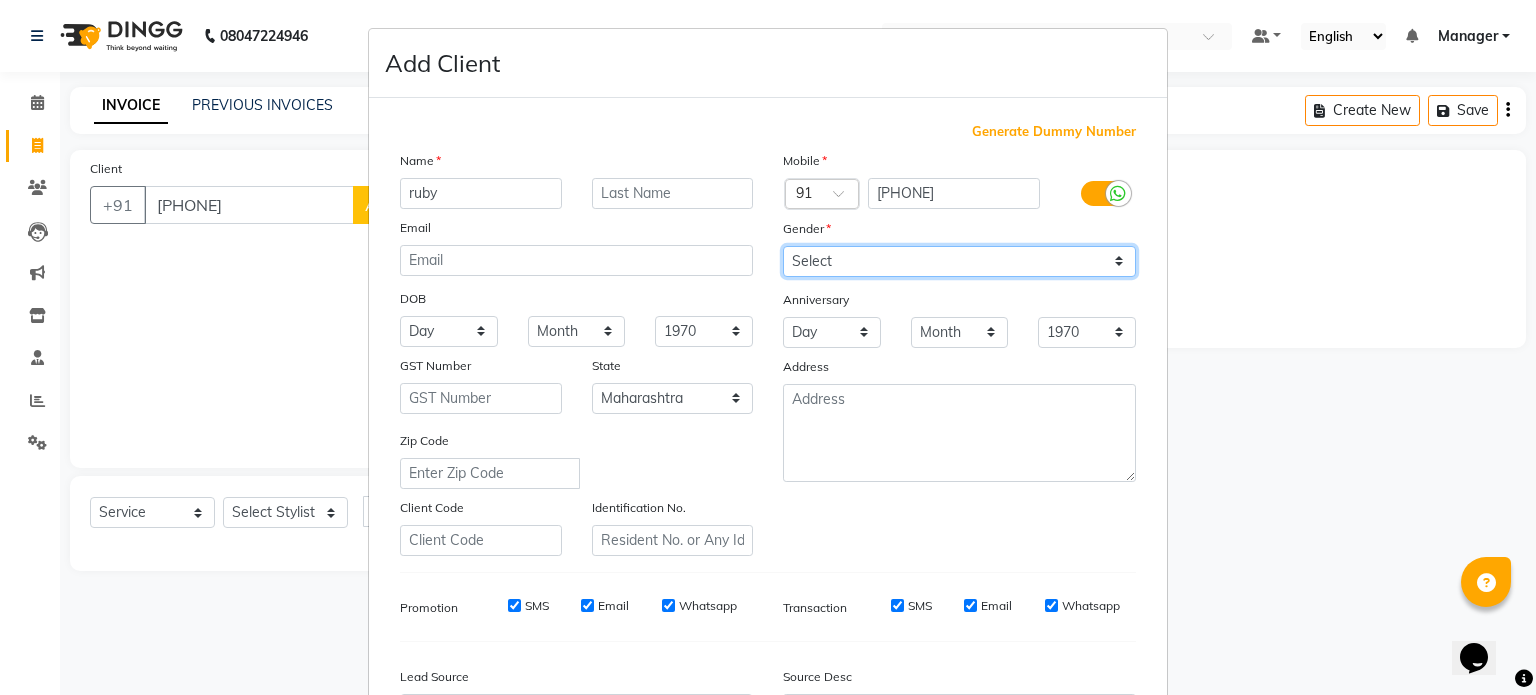 click on "Select Male Female Other Prefer Not To Say" at bounding box center (959, 261) 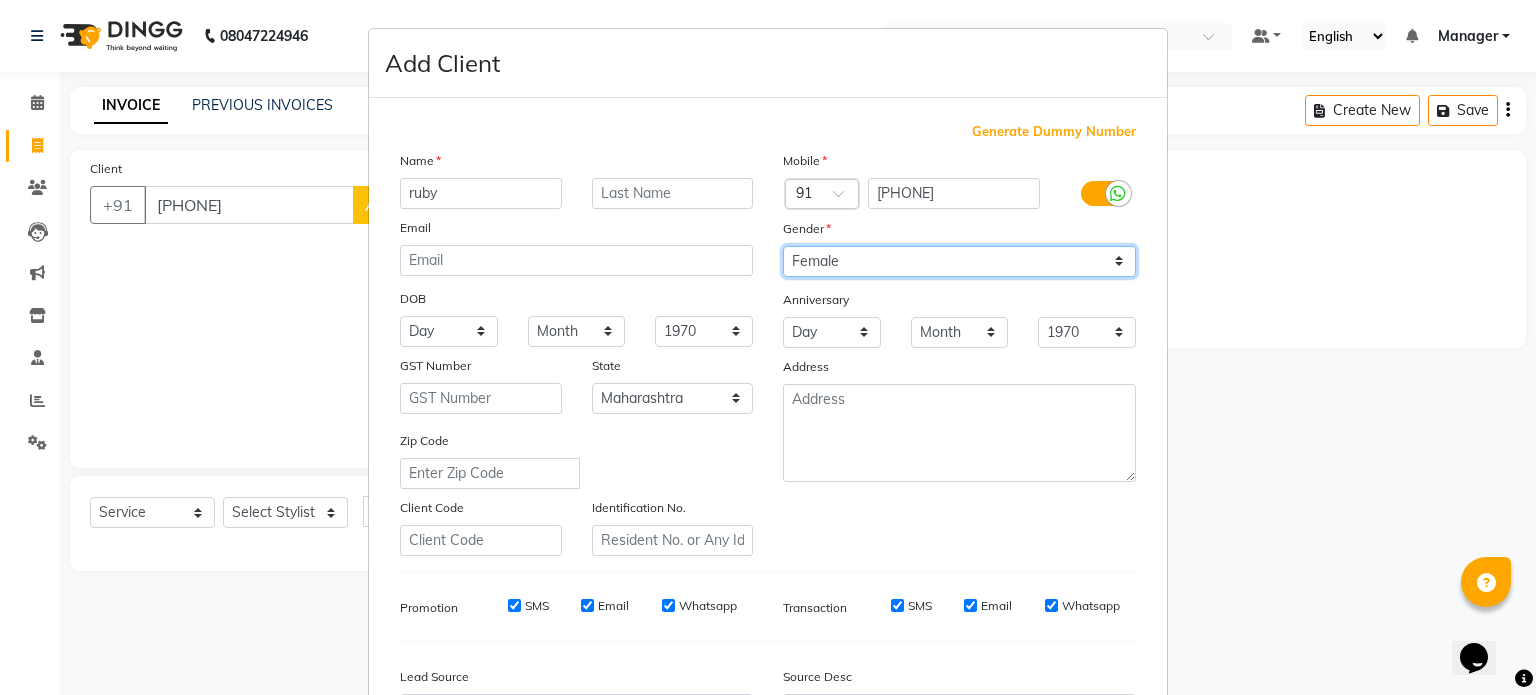 click on "Select Male Female Other Prefer Not To Say" at bounding box center [959, 261] 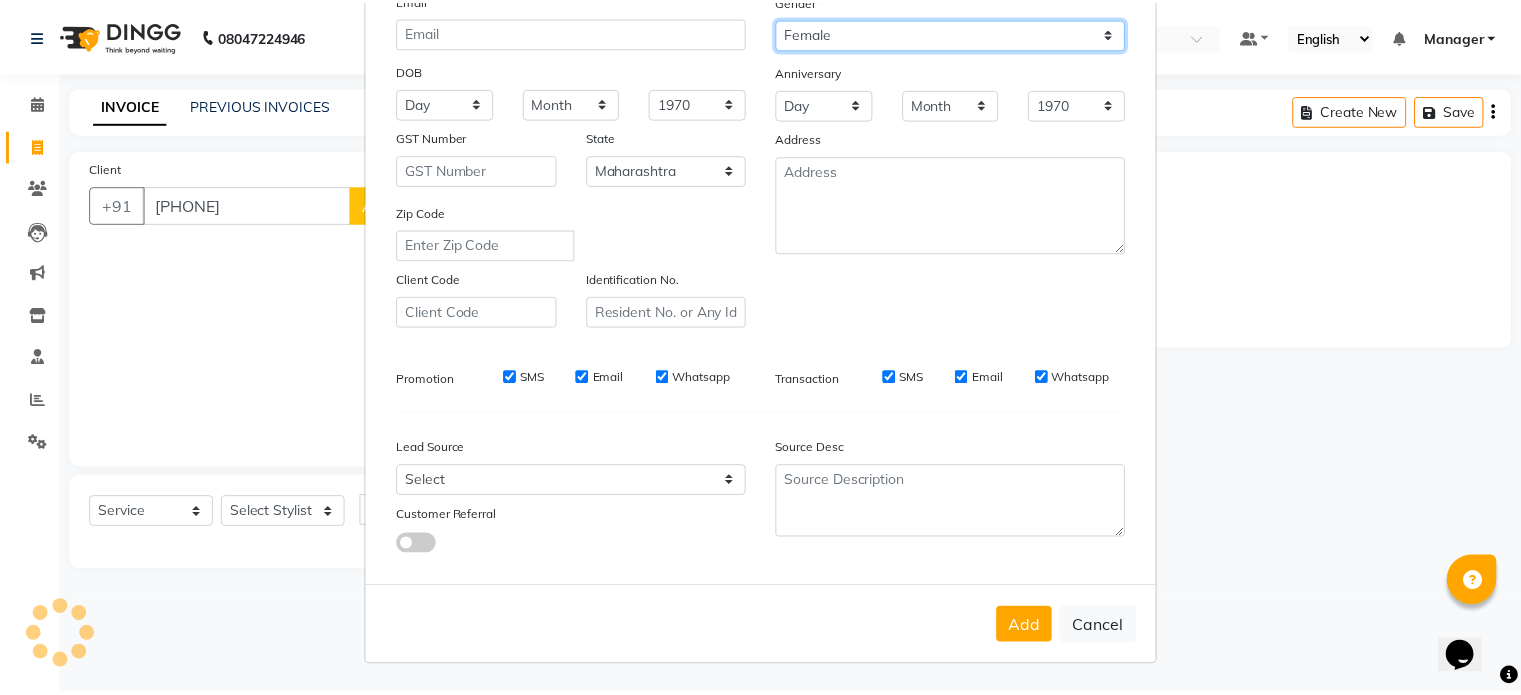 scroll, scrollTop: 237, scrollLeft: 0, axis: vertical 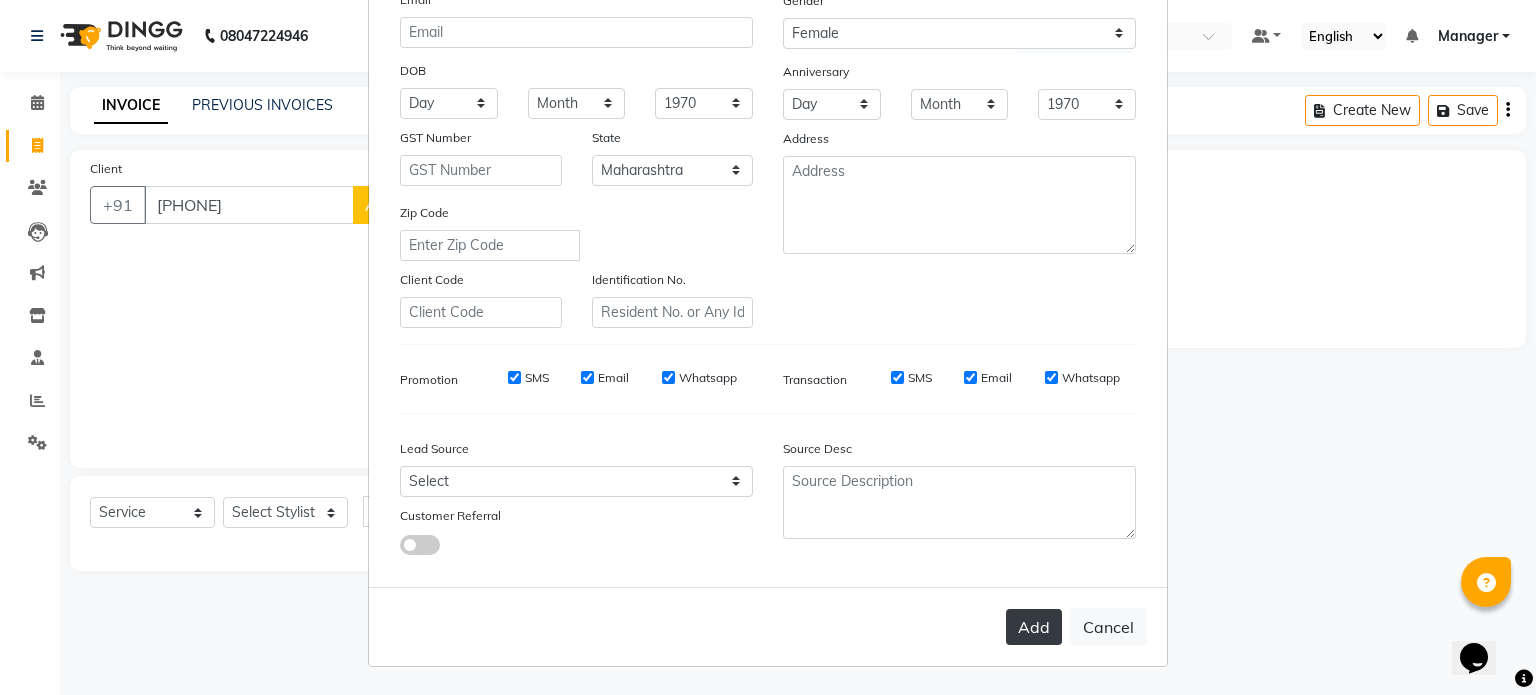 click on "Add" at bounding box center (1034, 627) 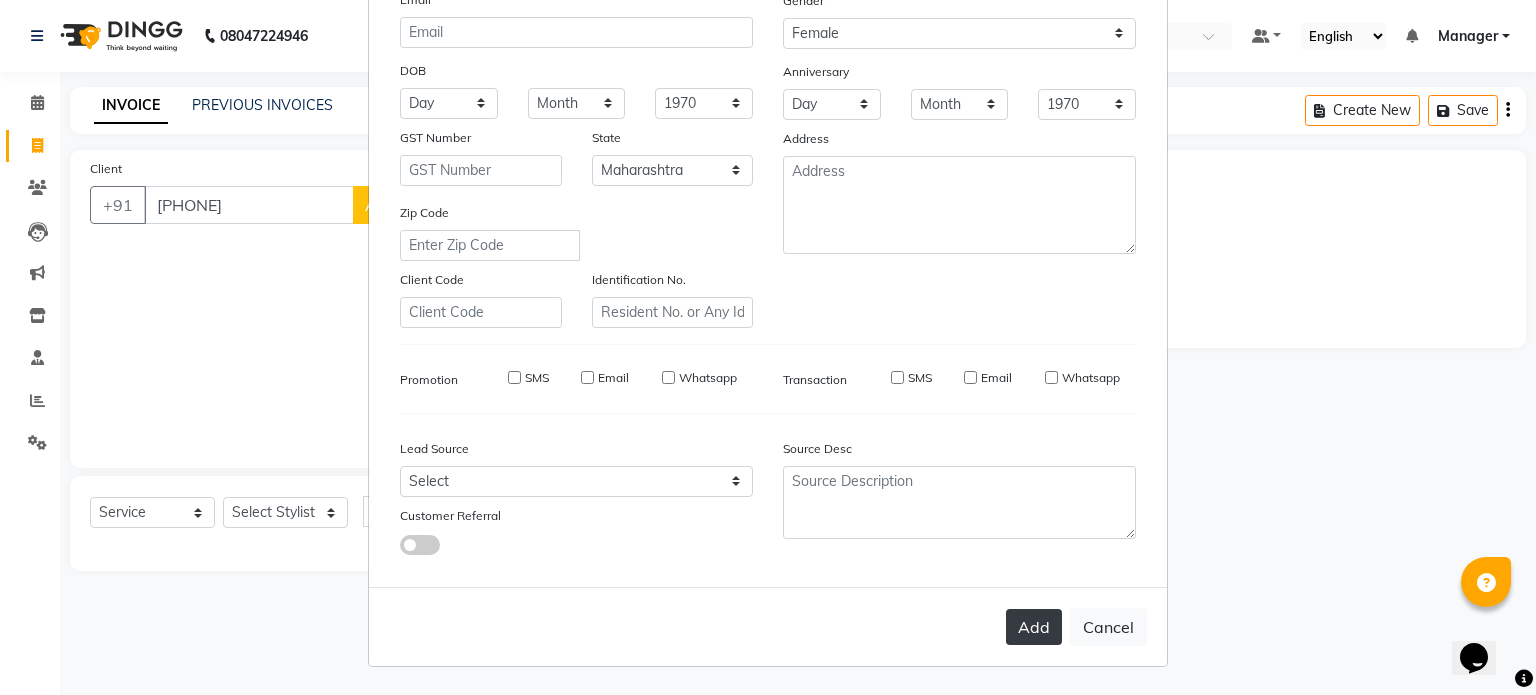 type 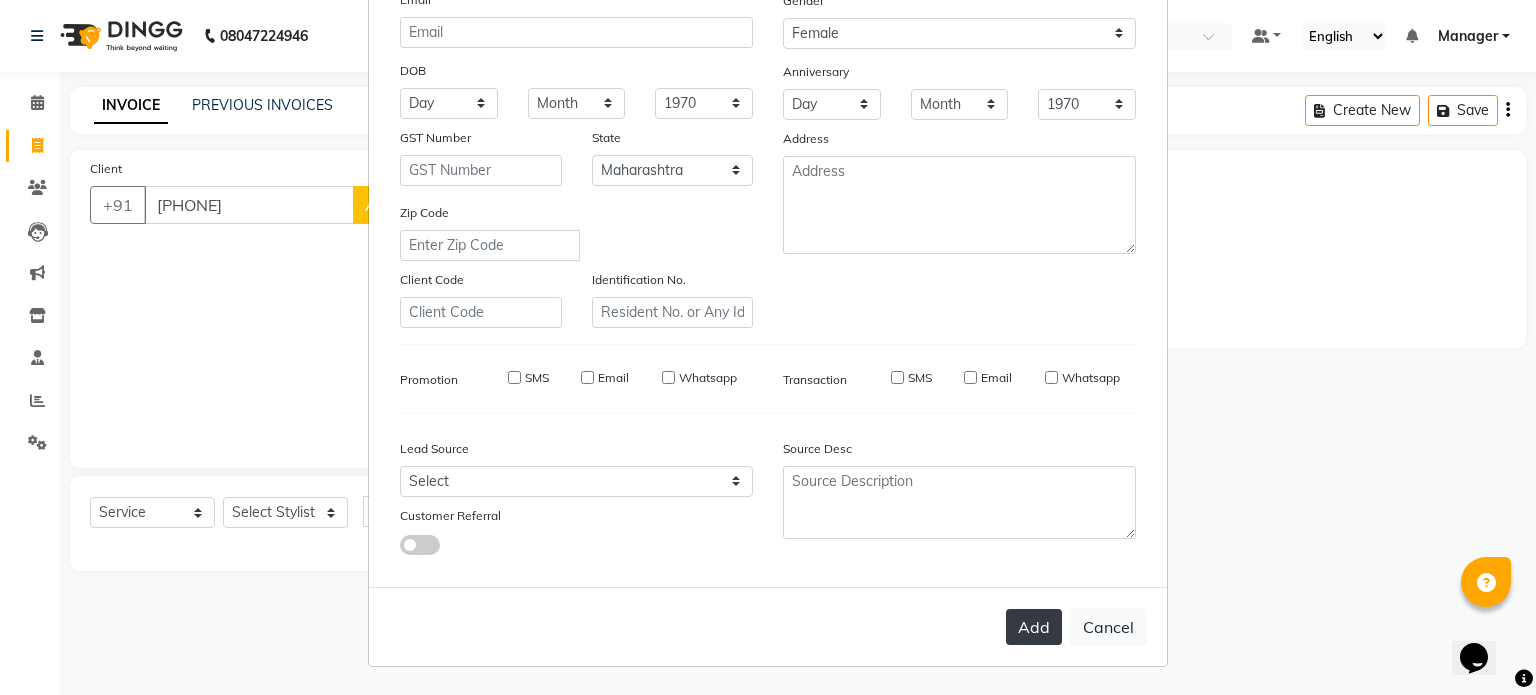 select 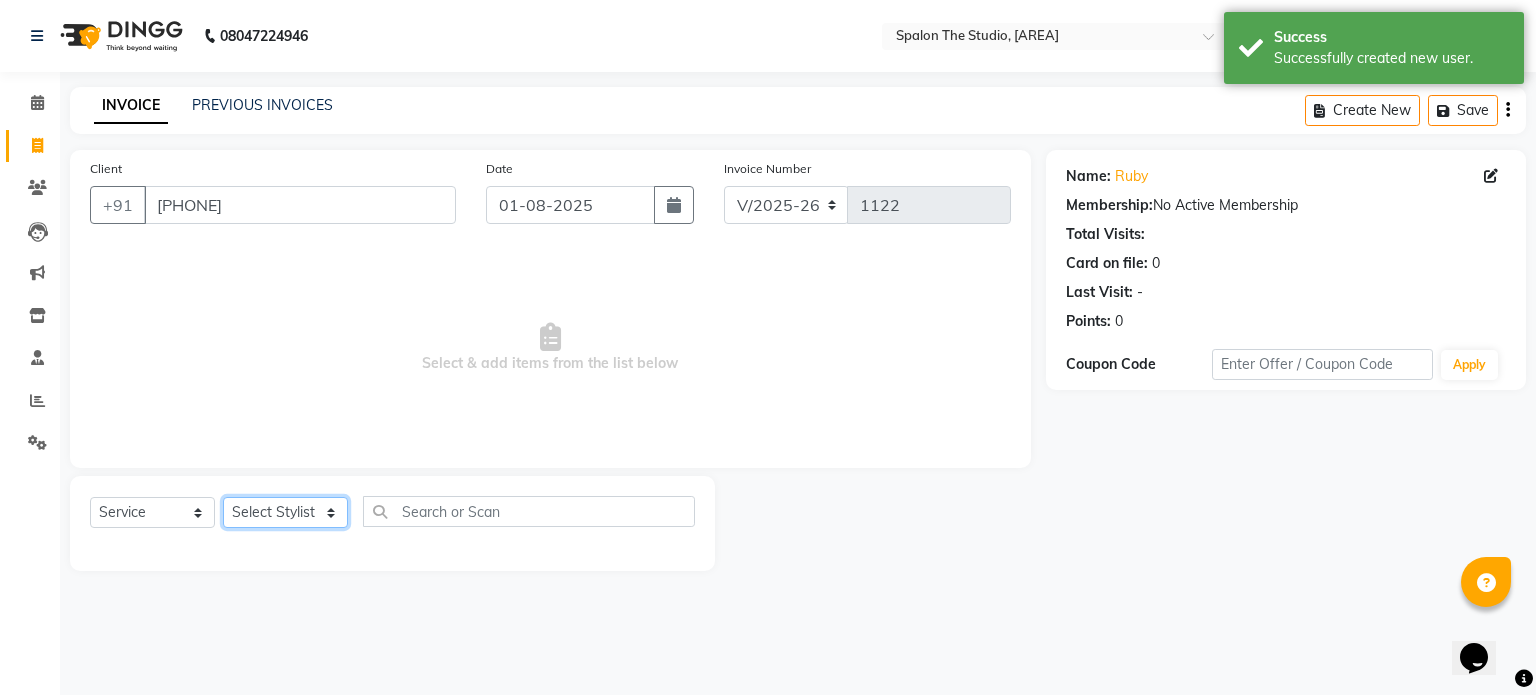 click on "Select Stylist [FIRST] [LAST] [FIRST] [LAST] [FIRST] [LAST] [FIRST] [LAST] [FIRST] [LAST] [FIRST] [LAST] [FIRST] [LAST] [FIRST] [LAST] [FIRST] [LAST] [FIRST] [LAST] [FIRST] [LAST] [FIRST] [LAST]" 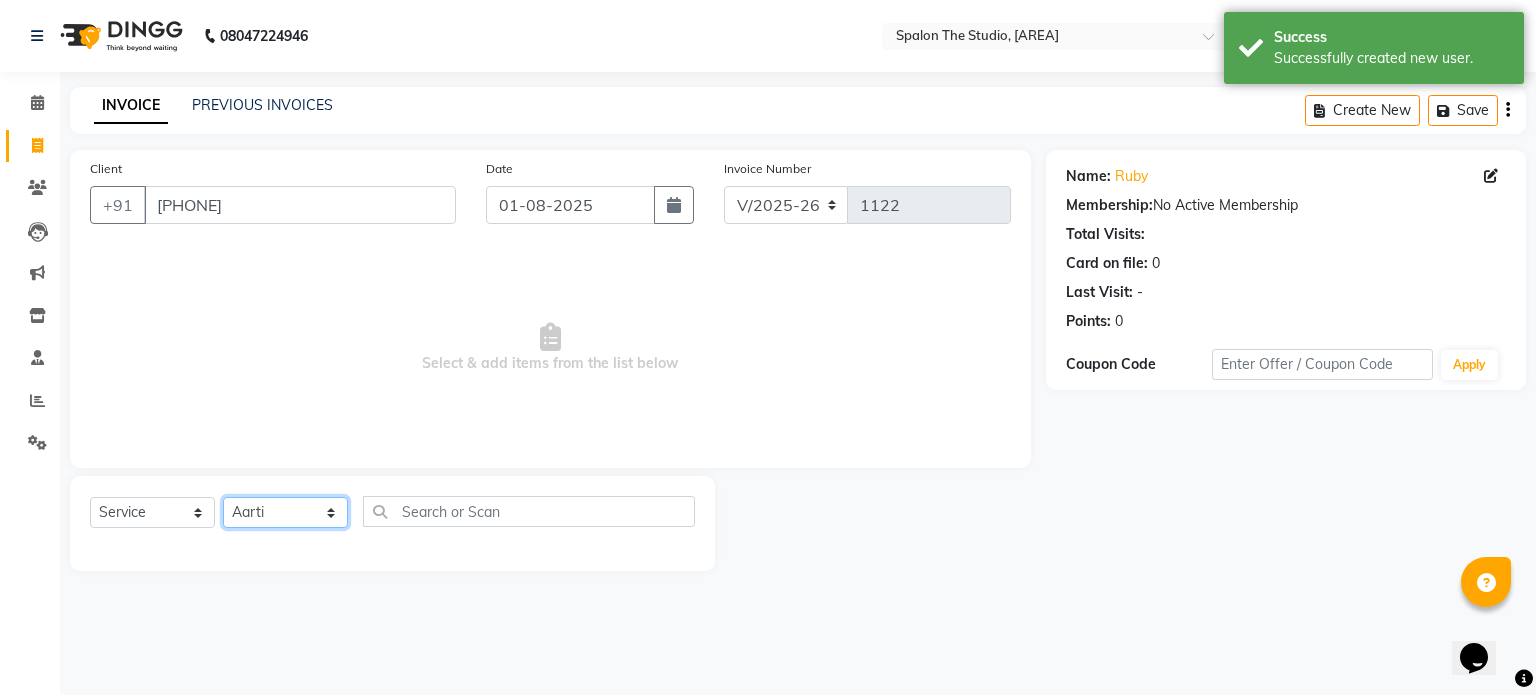 click on "Select Stylist [FIRST] [LAST] [FIRST] [LAST] [FIRST] [LAST] [FIRST] [LAST] [FIRST] [LAST] [FIRST] [LAST] [FIRST] [LAST] [FIRST] [LAST] [FIRST] [LAST] [FIRST] [LAST] [FIRST] [LAST] [FIRST] [LAST]" 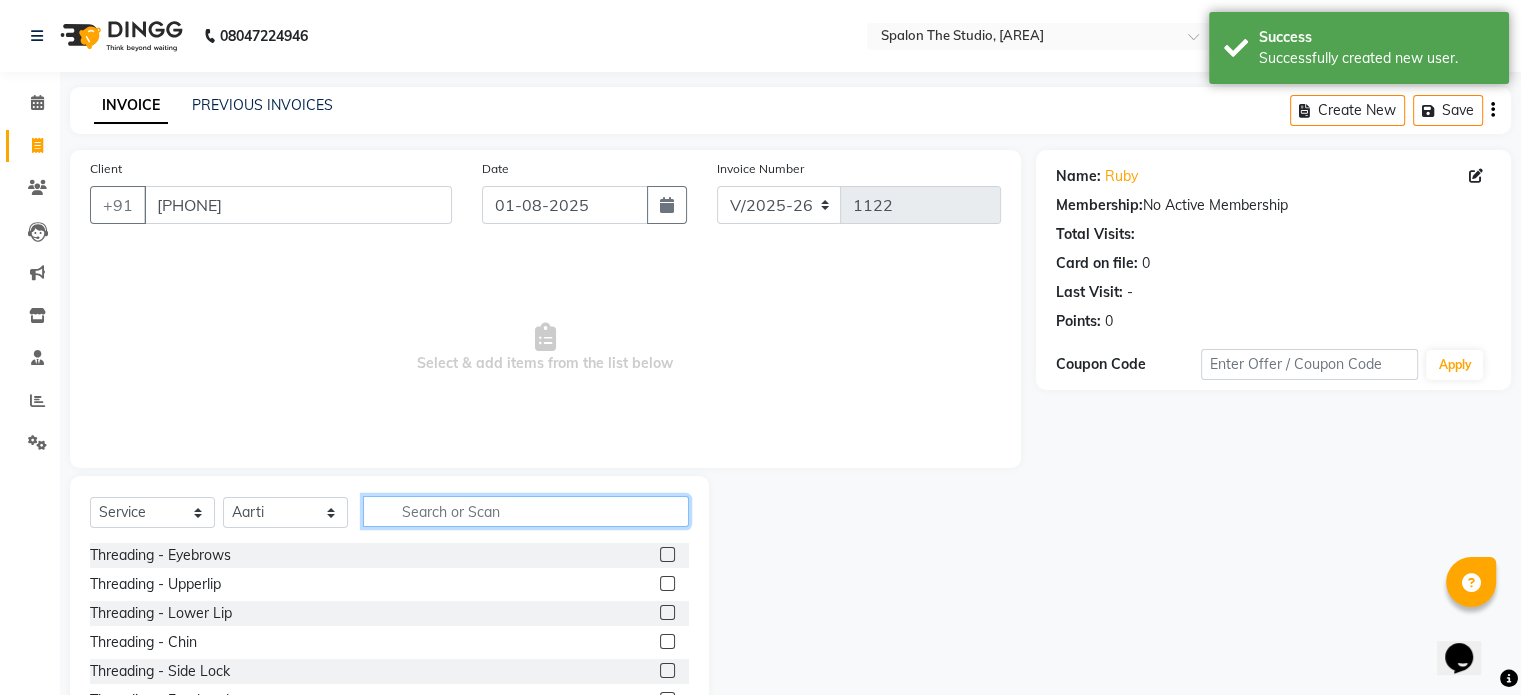 click 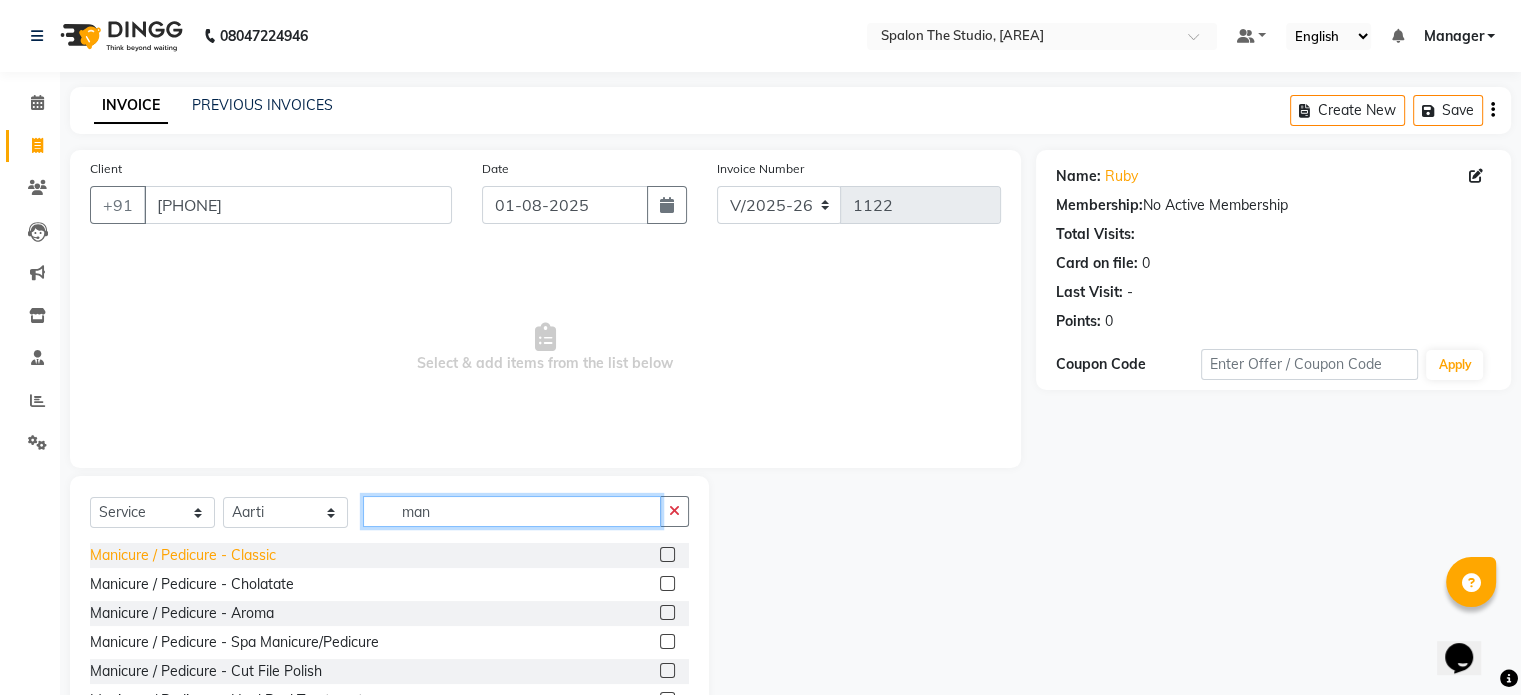 type on "man" 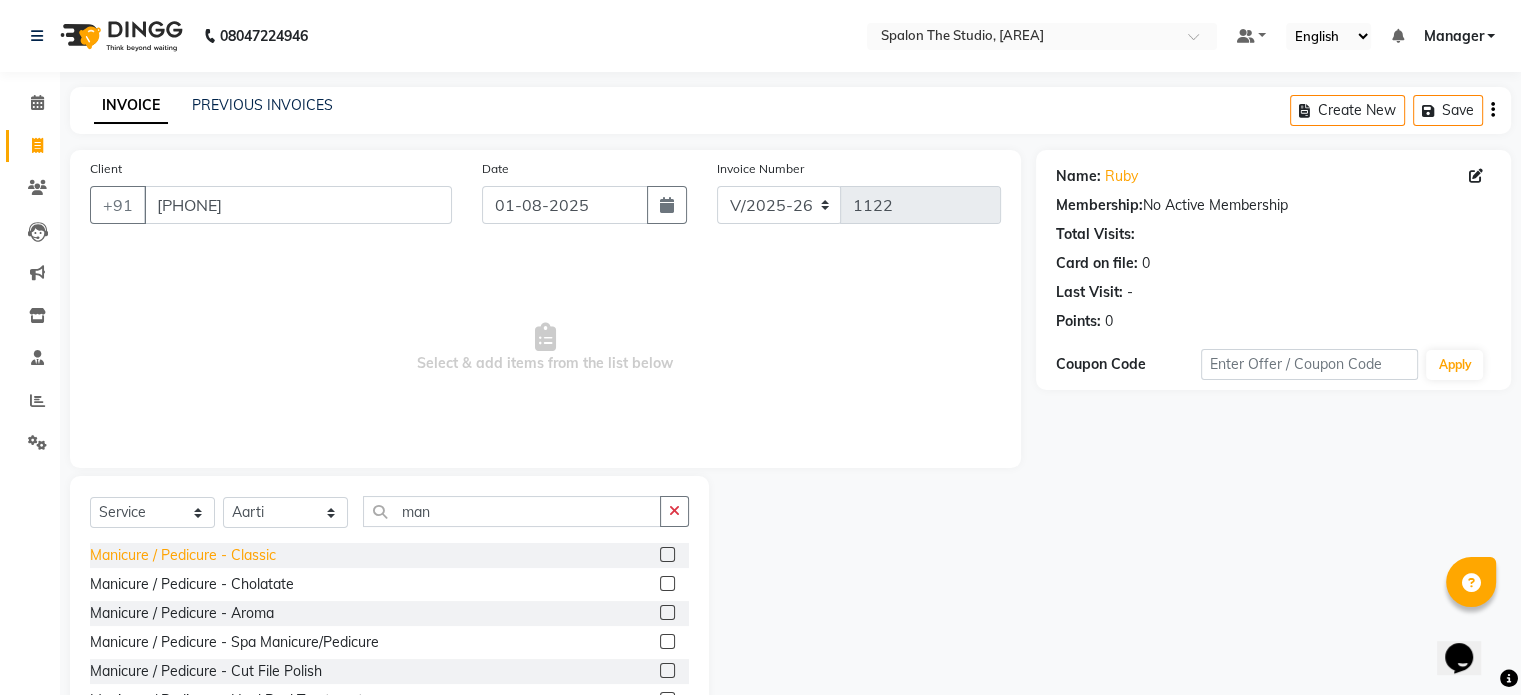 click on "Manicure / Pedicure - Classic" 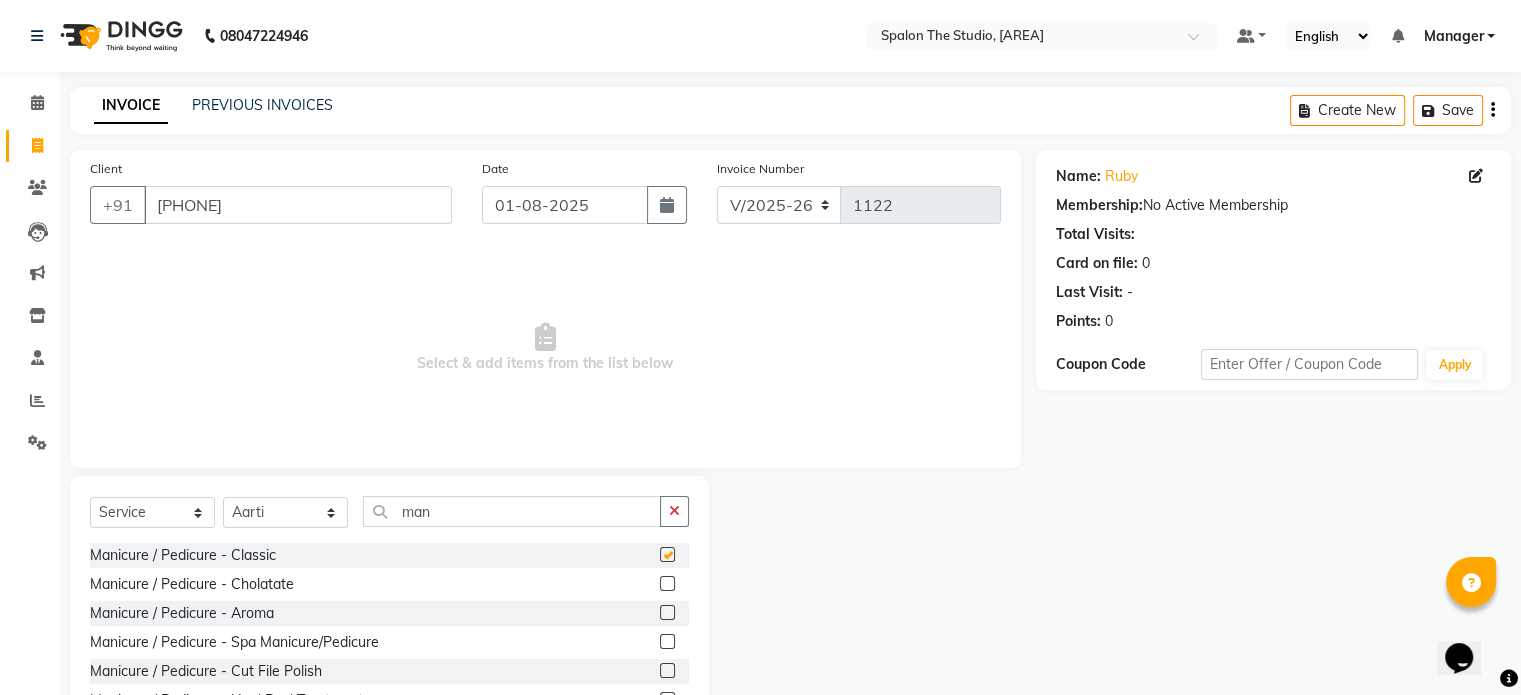 checkbox on "false" 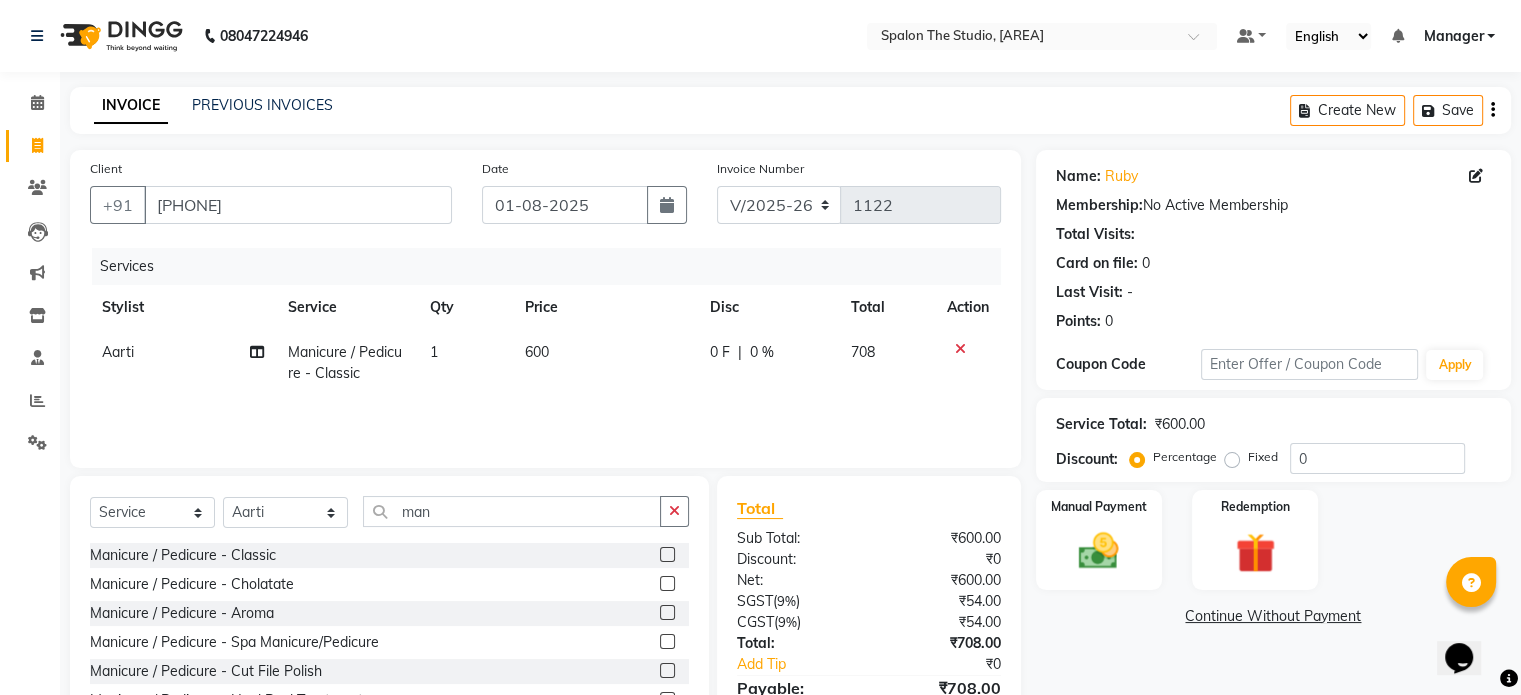 click on "600" 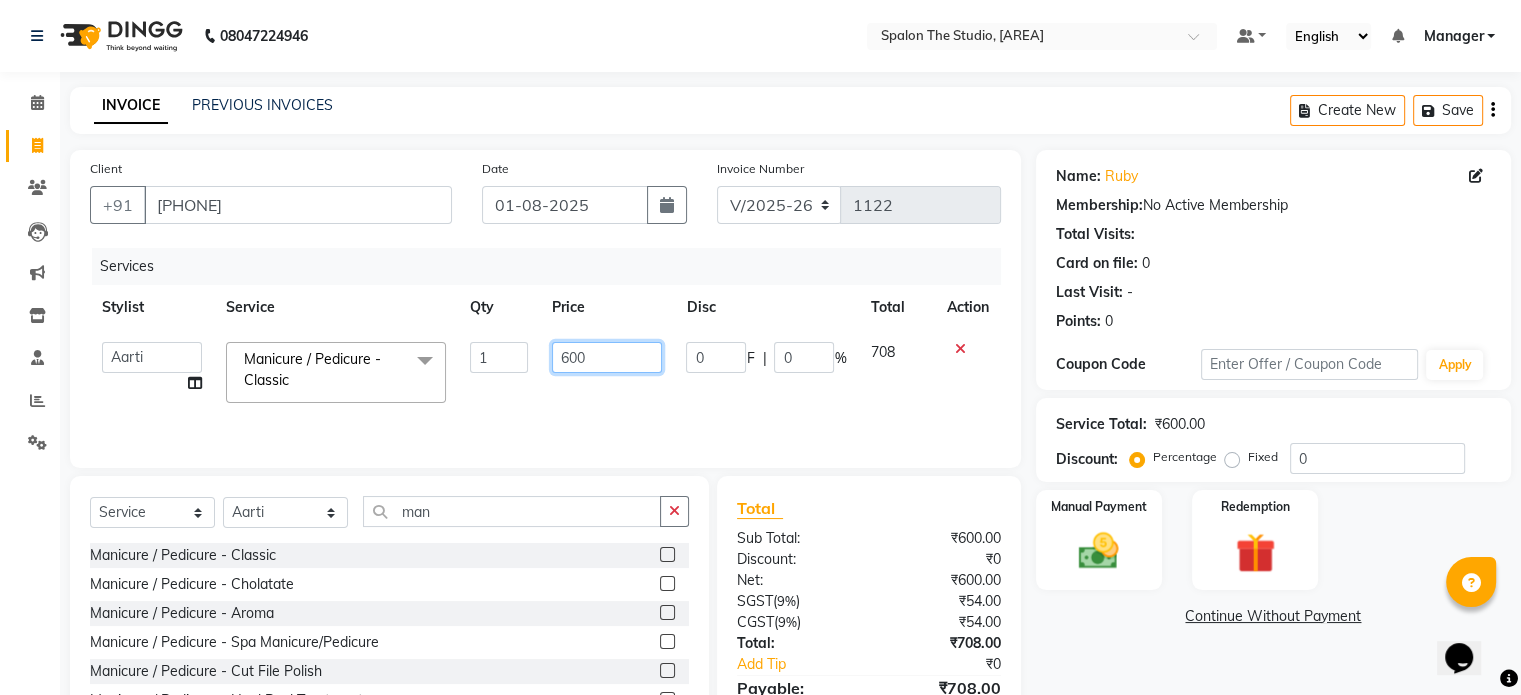 click on "600" 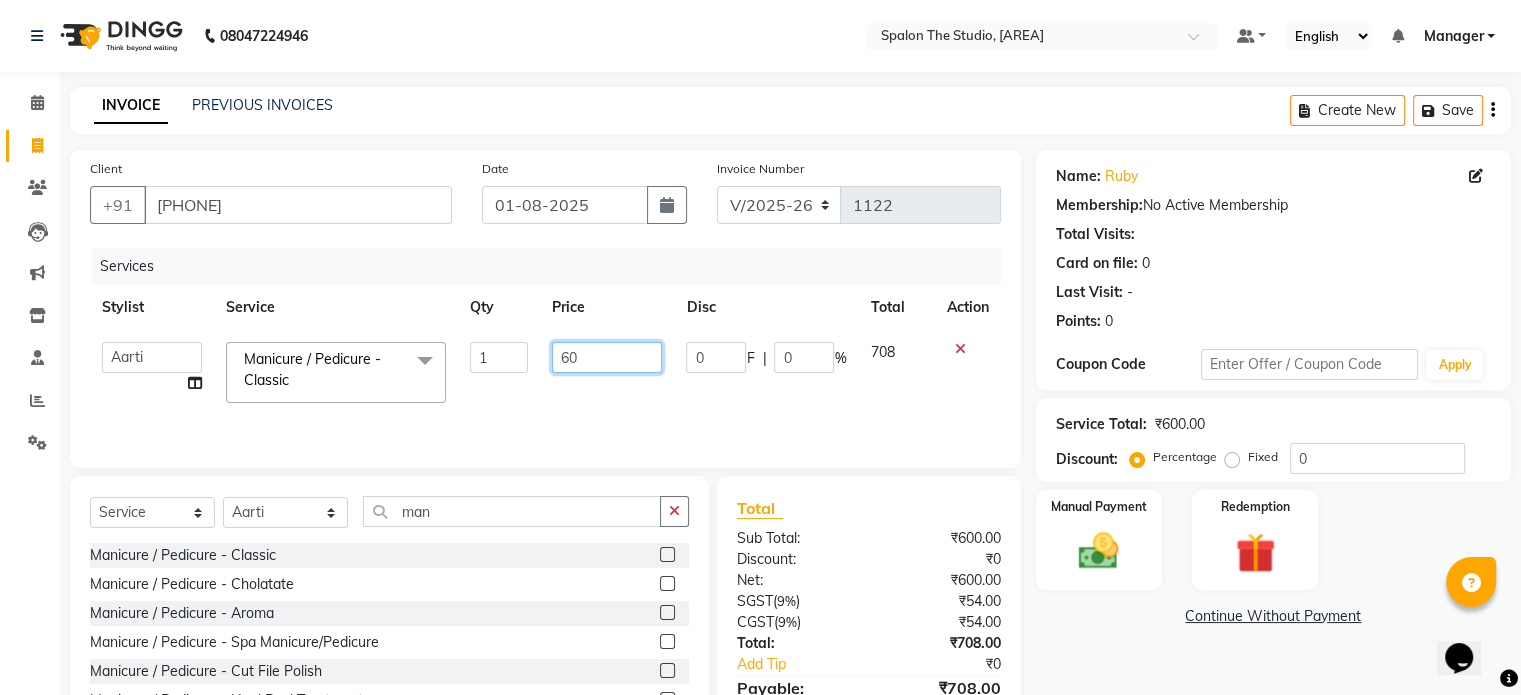type on "6" 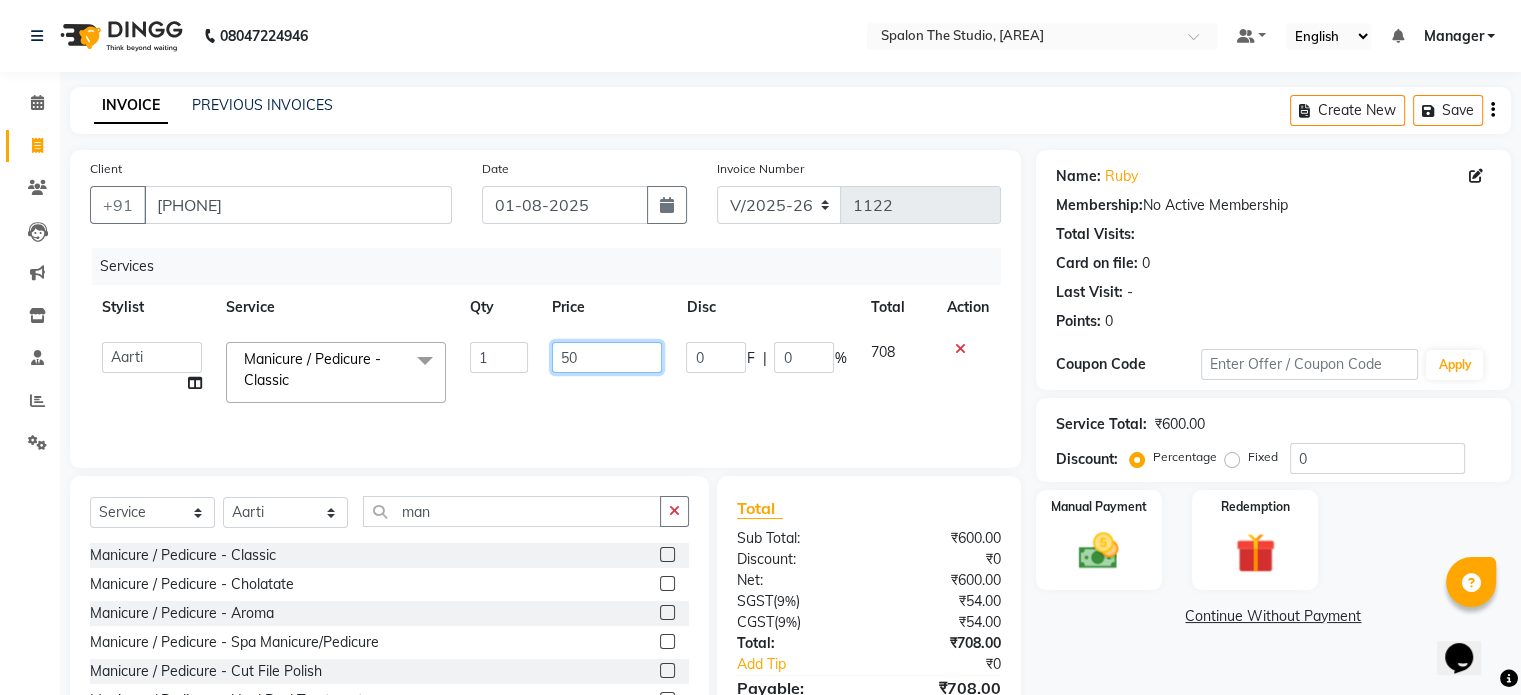 type on "500" 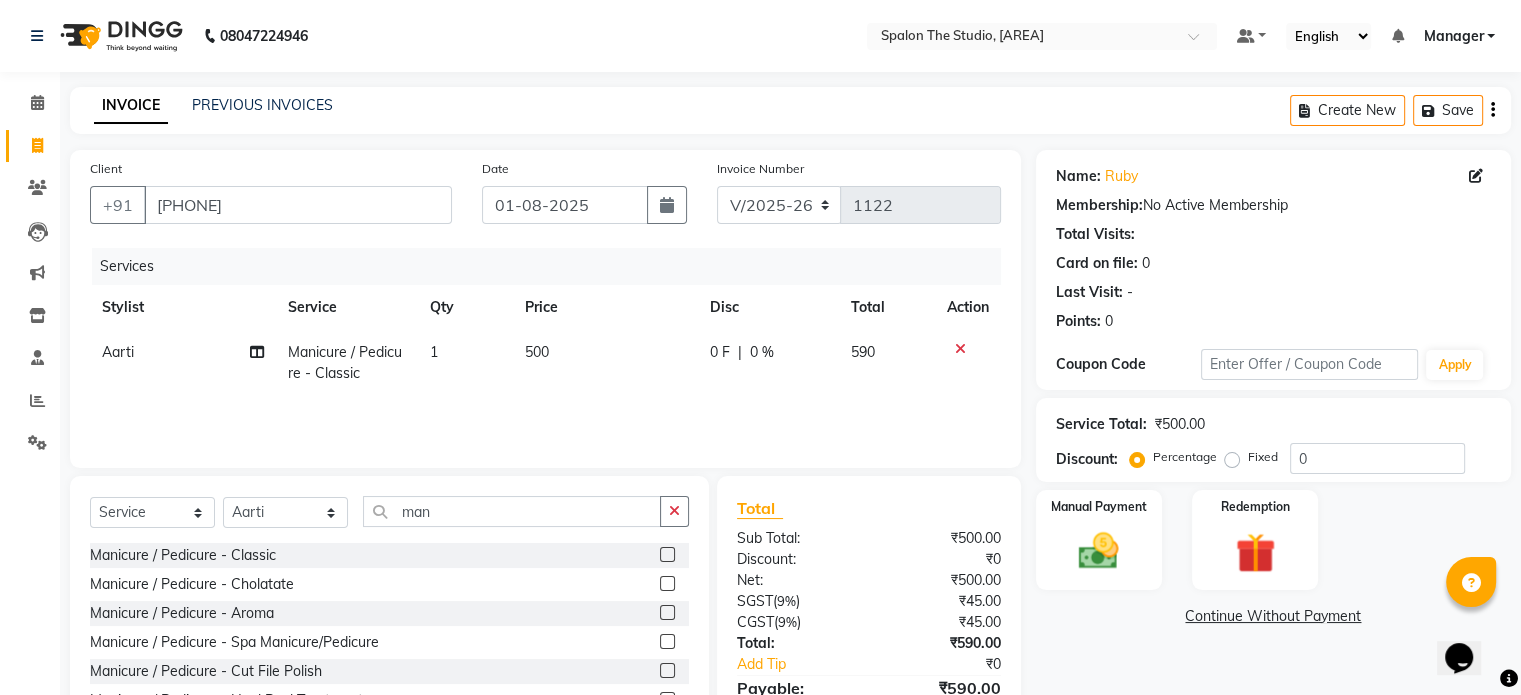 click on "Services Stylist Service Qty Price Disc Total Action [FIRST] Manicure / Pedicure - Classic 1 500 0 F | 0 % 590" 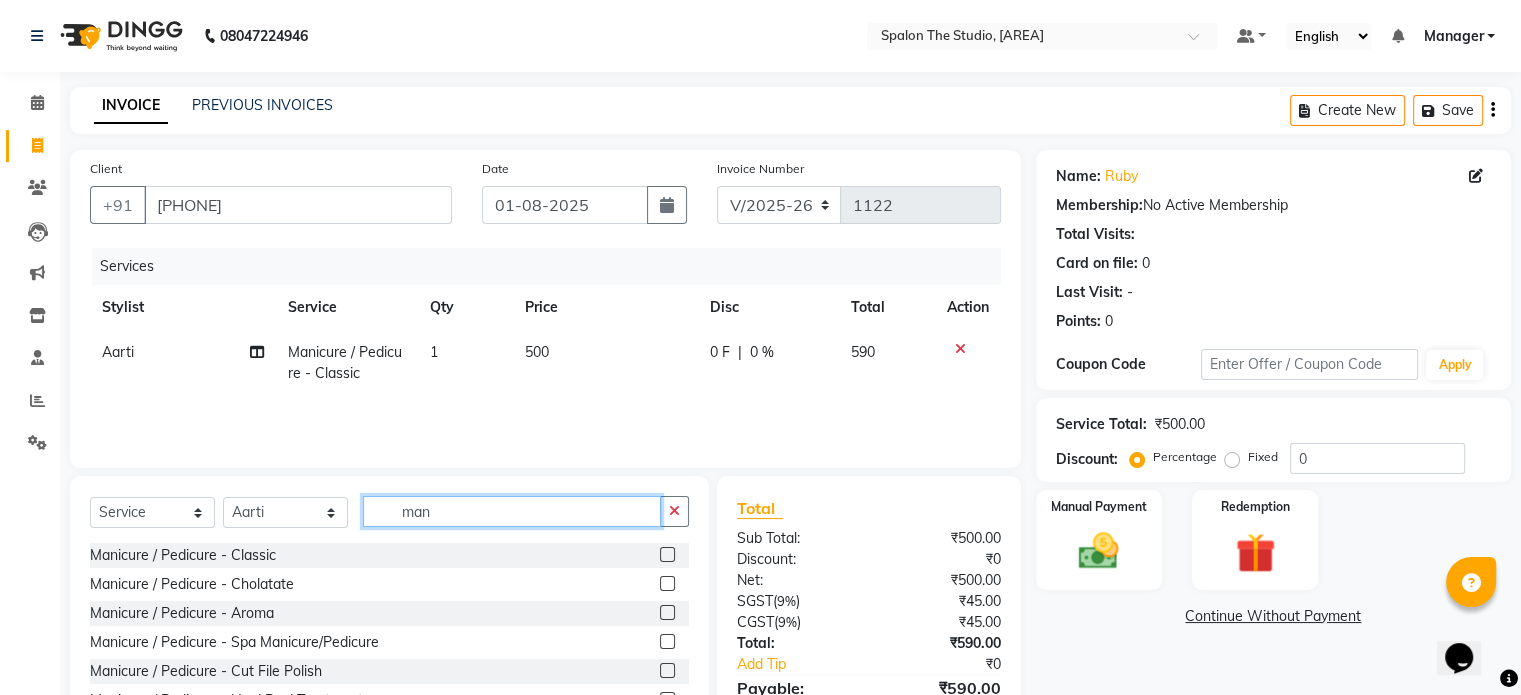 click on "man" 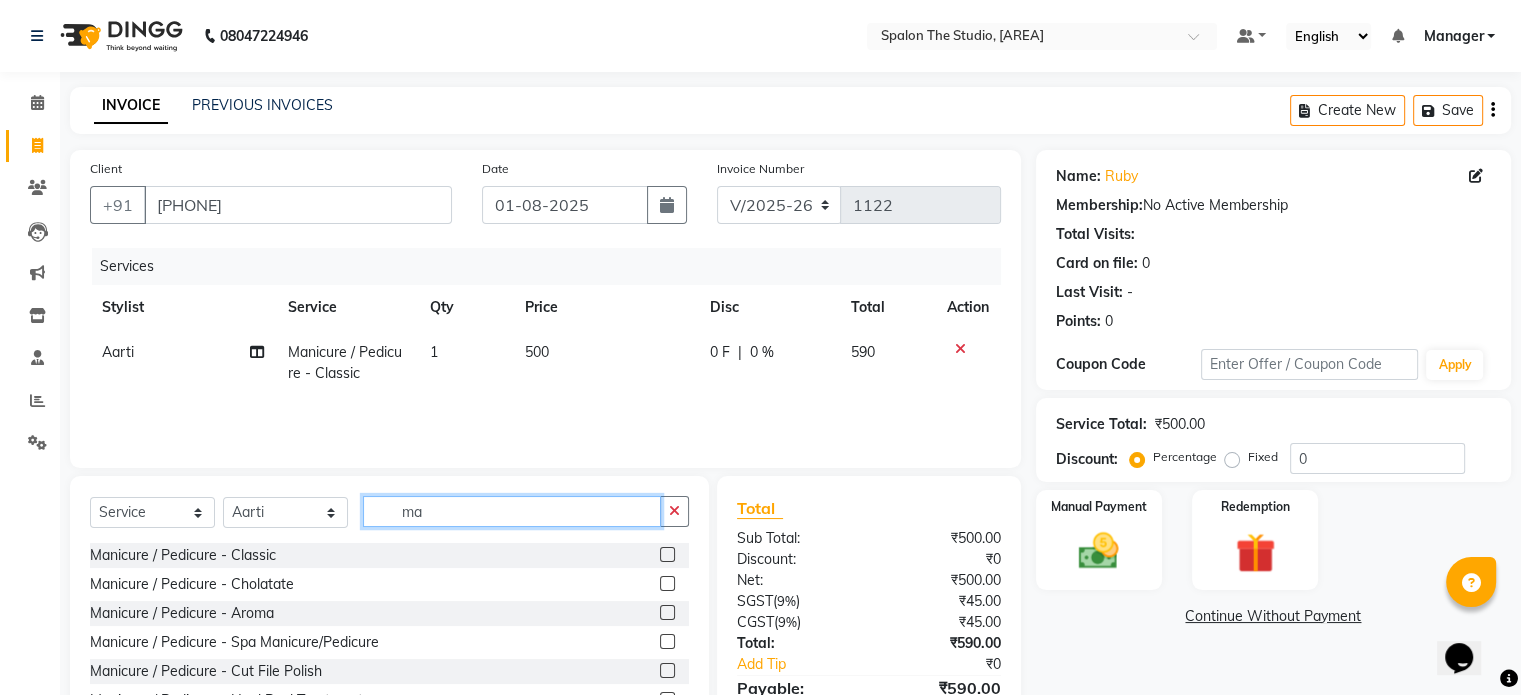 type on "m" 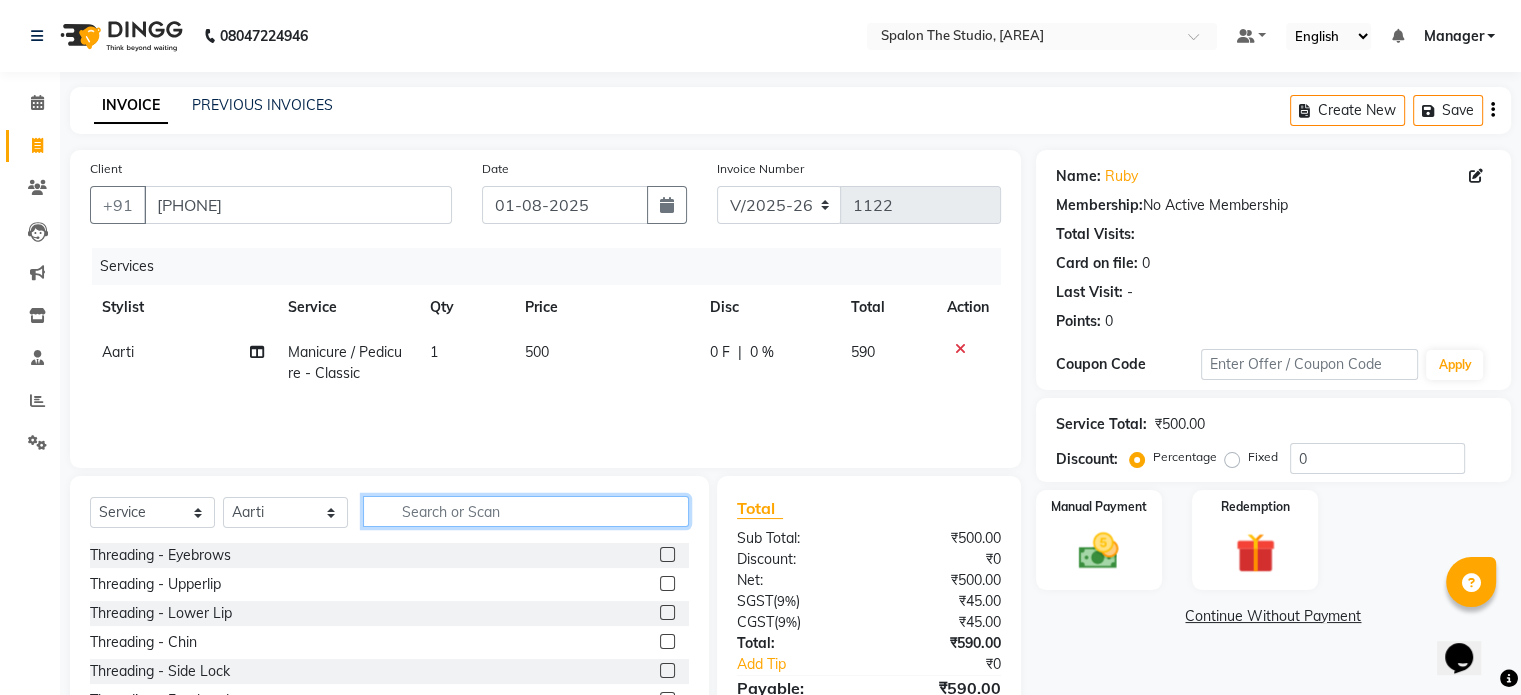 type on "b" 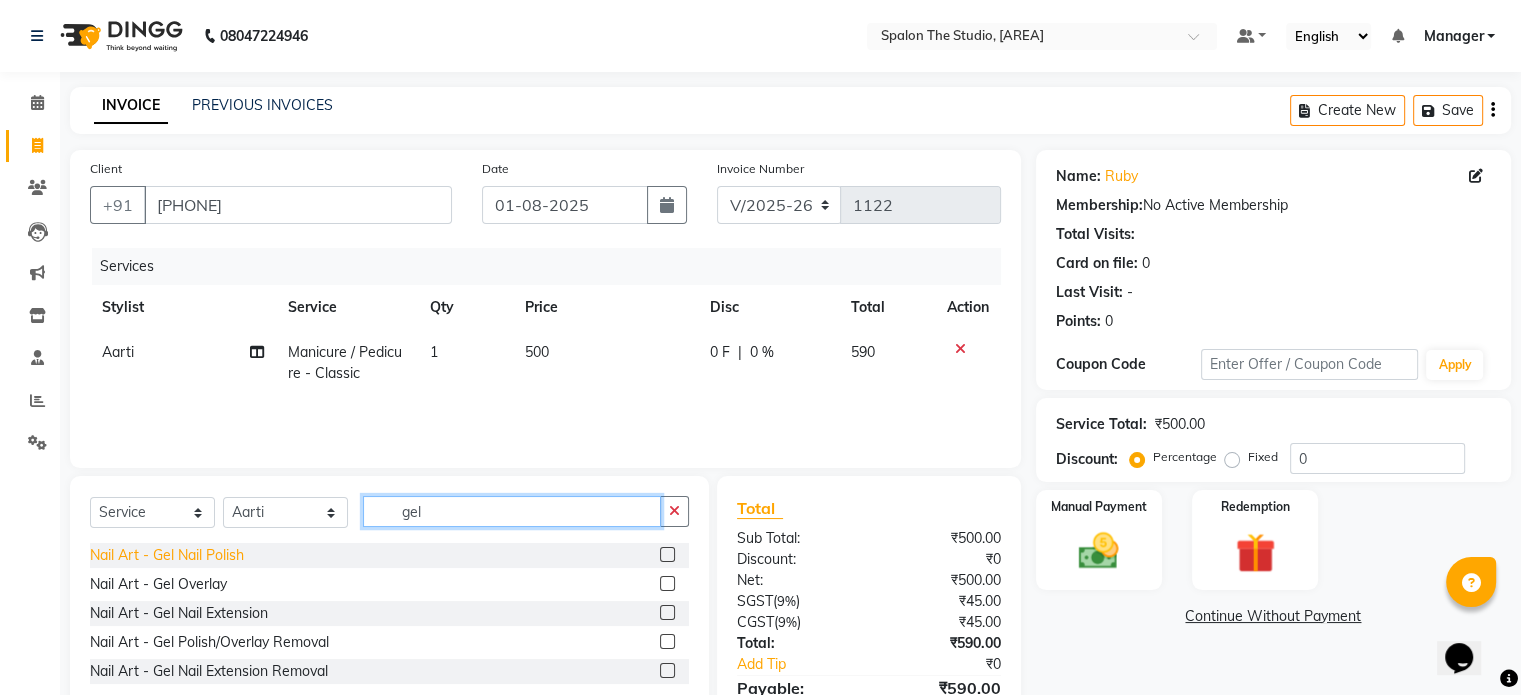 type on "gel" 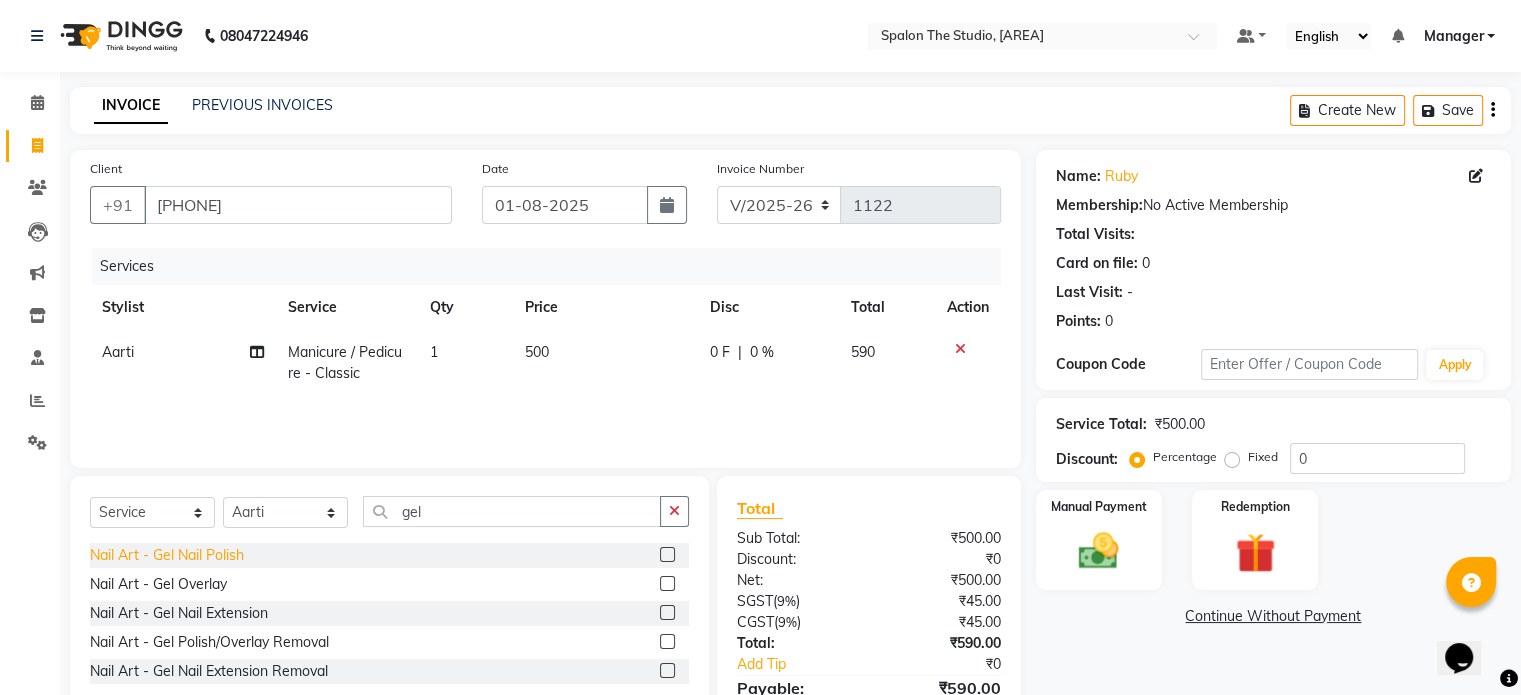 click on "Nail Art - Gel Nail Polish" 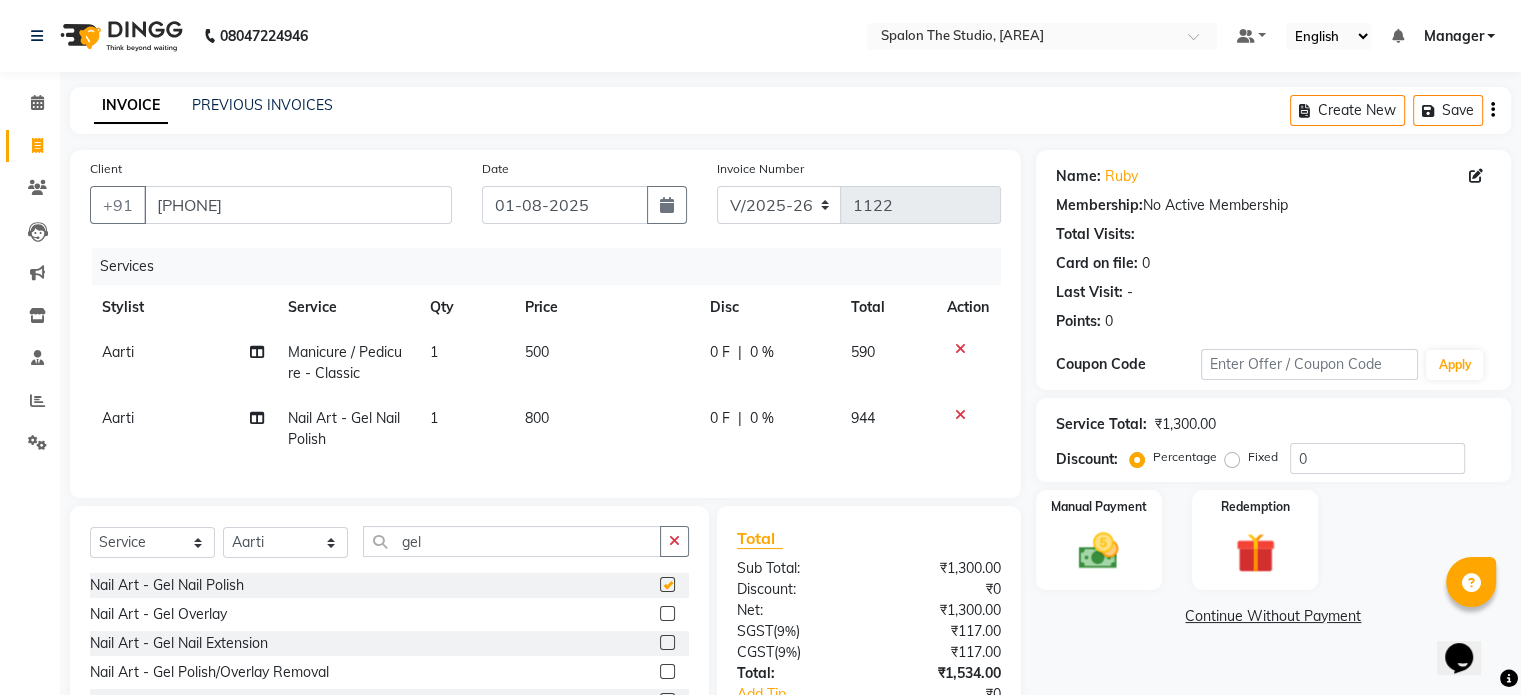 checkbox on "false" 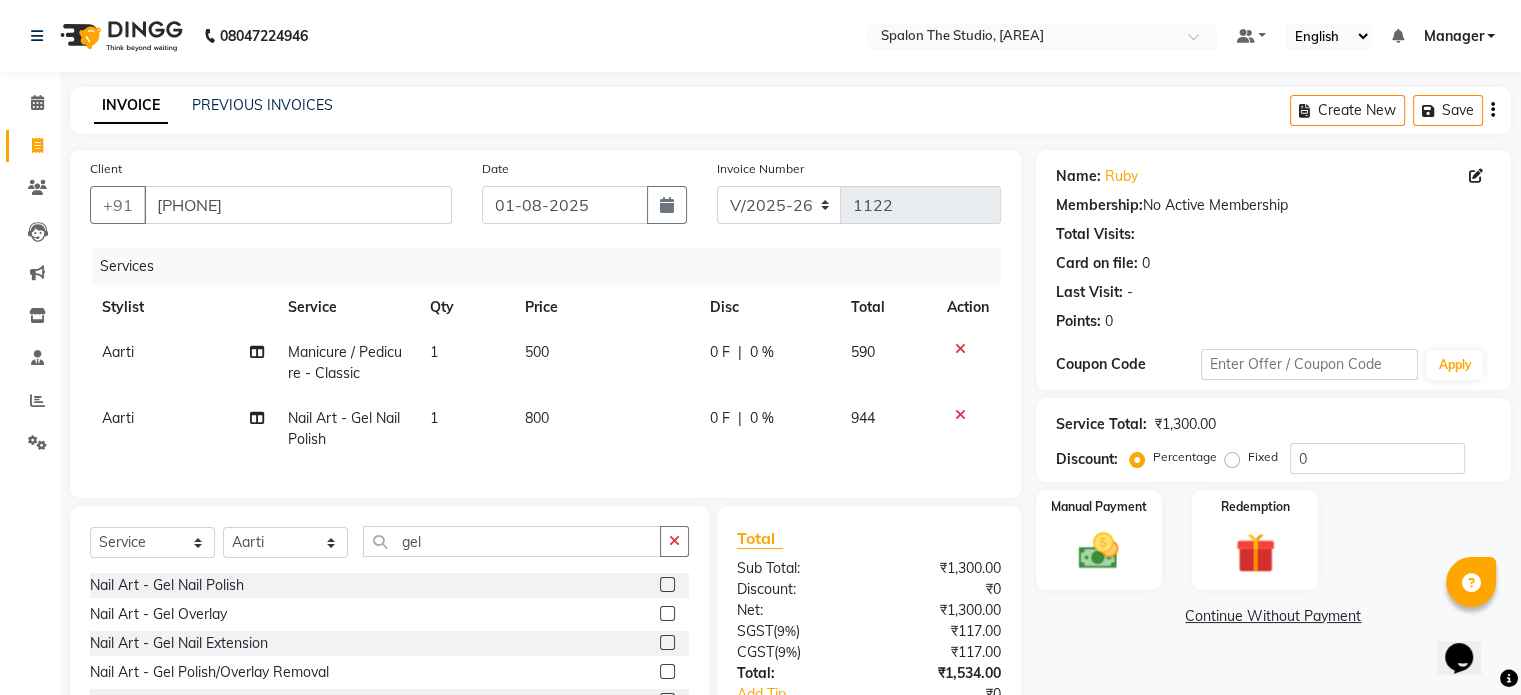 click on "800" 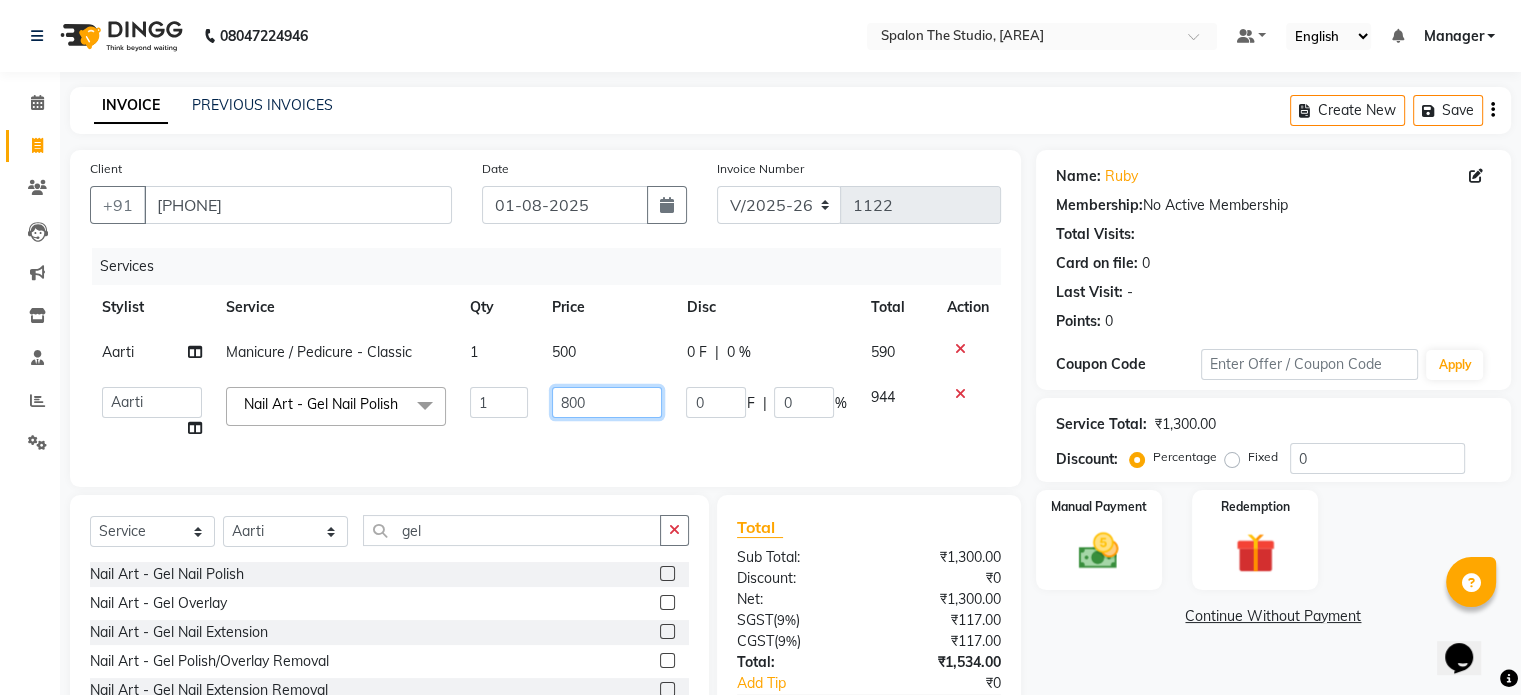 click on "800" 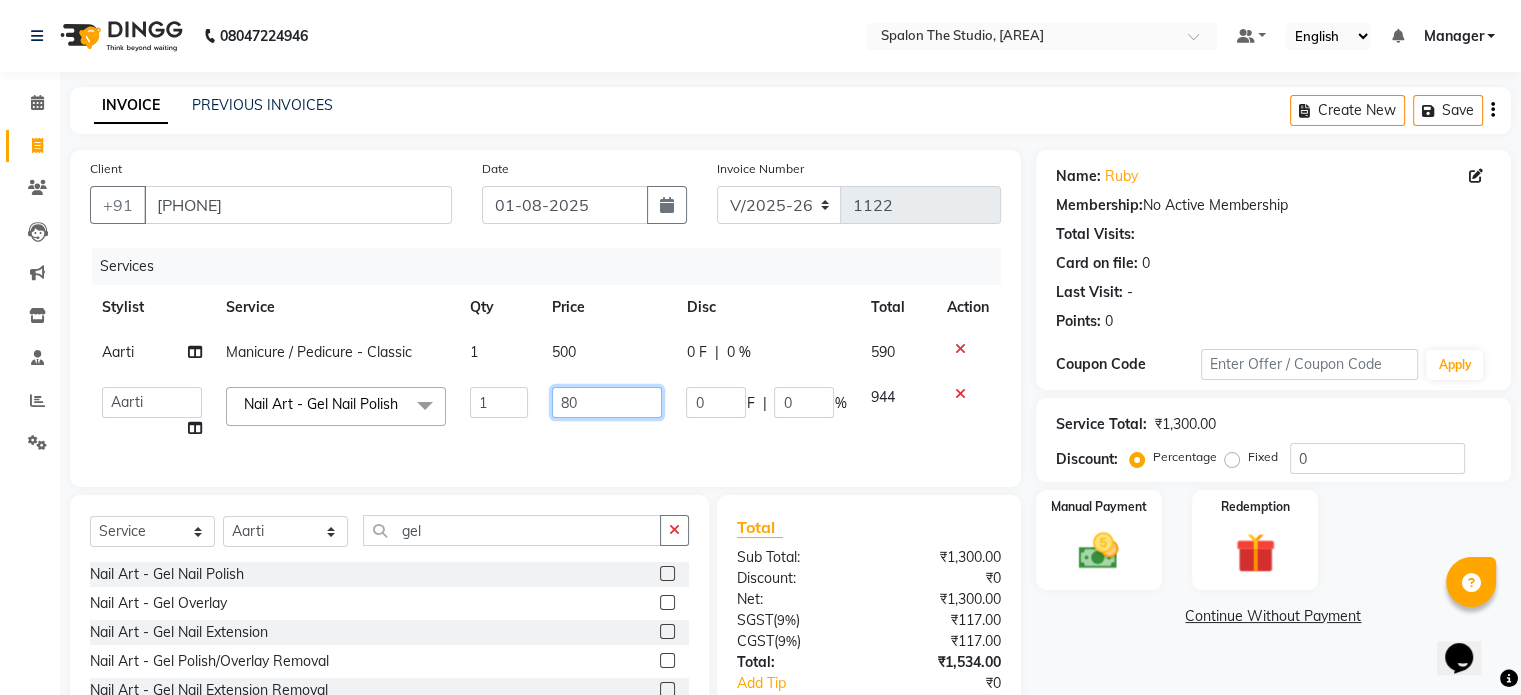 type on "8" 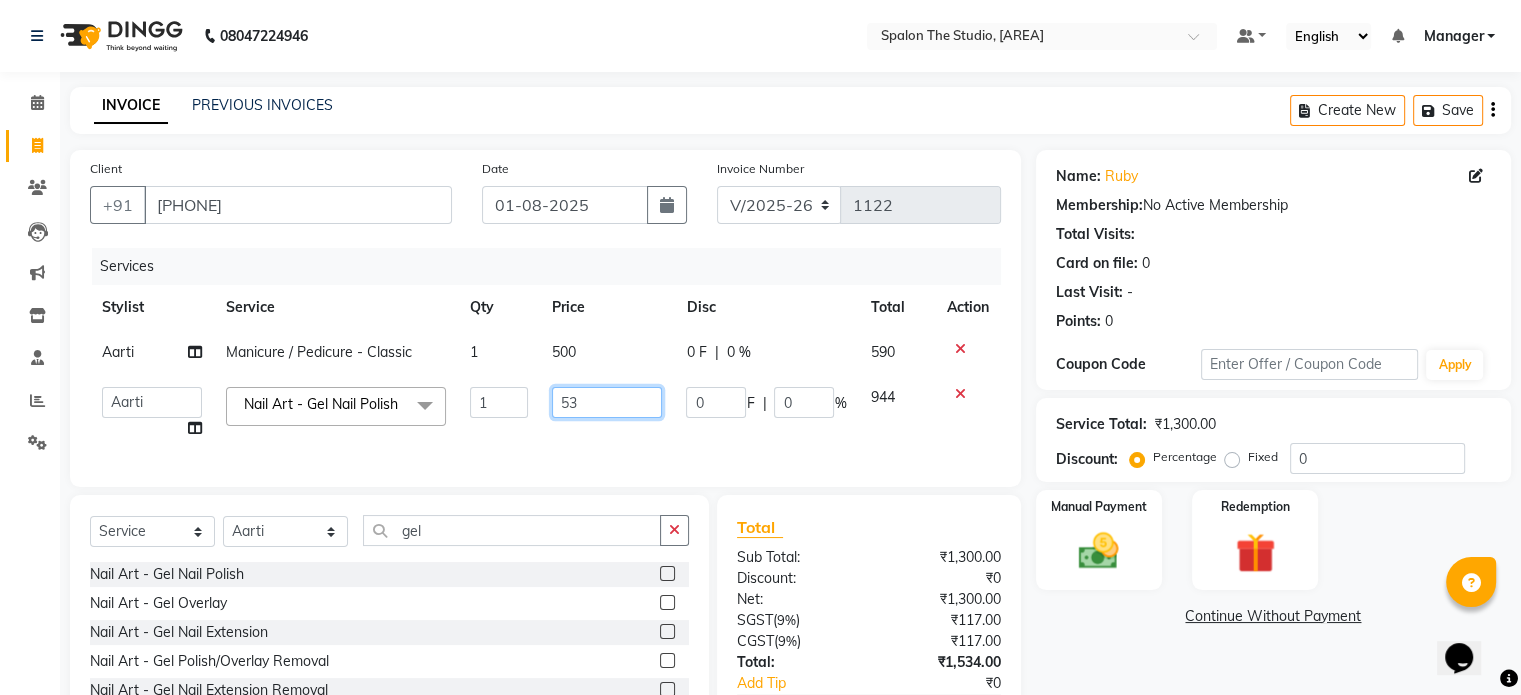 type on "530" 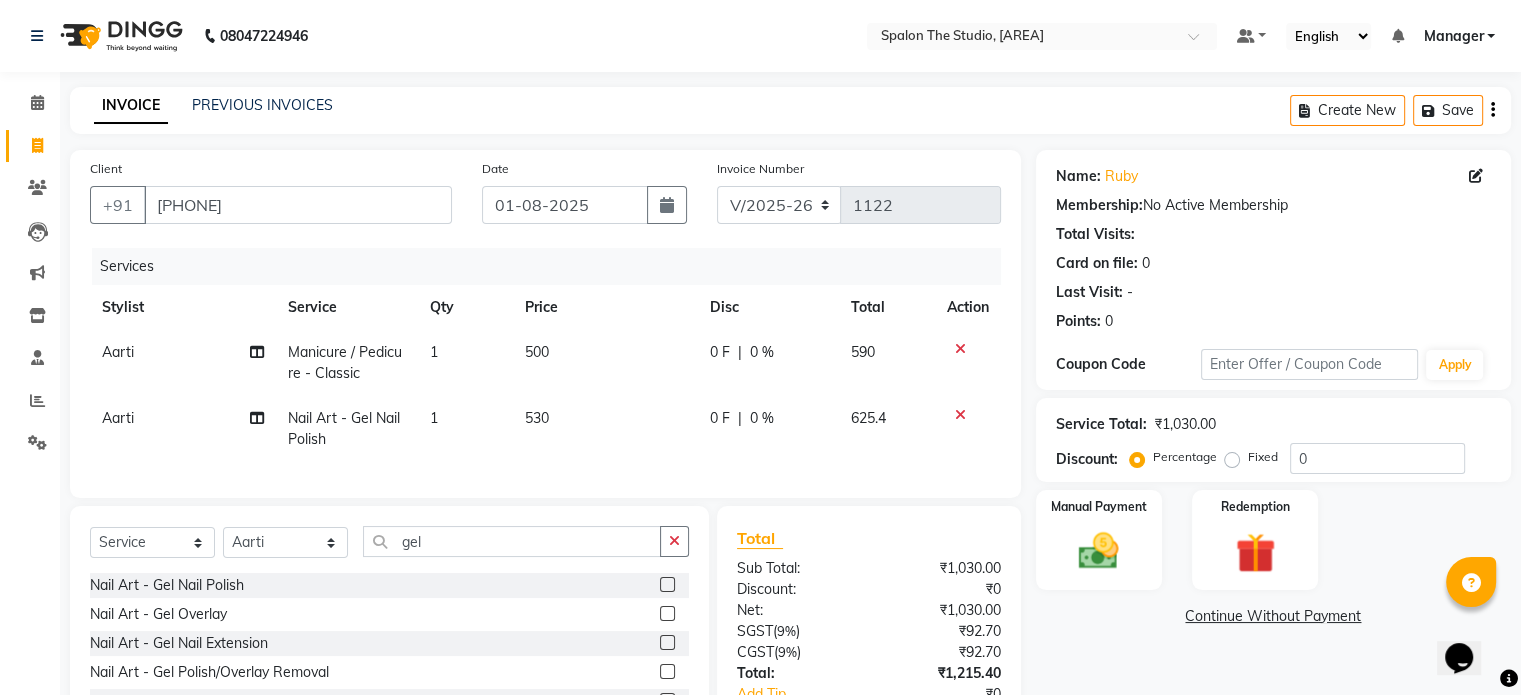 click on "530" 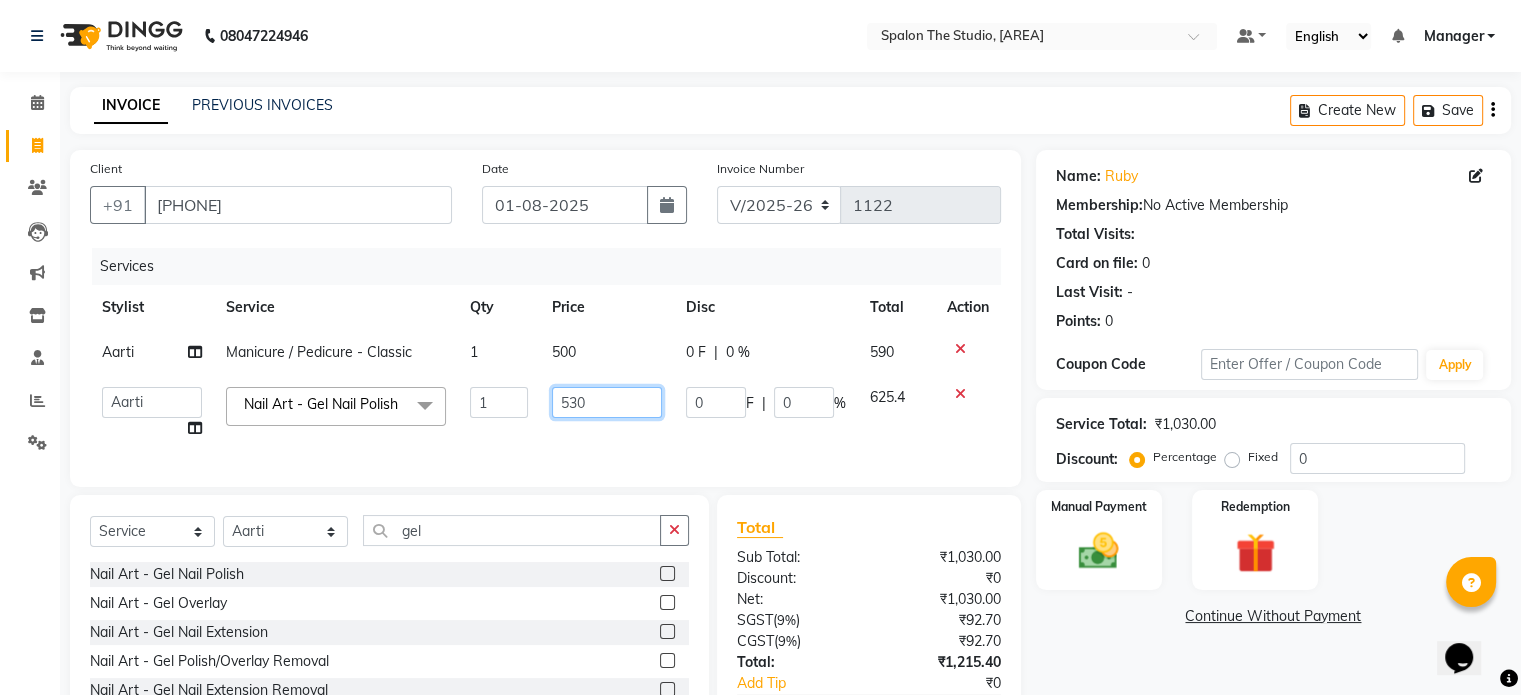 click on "530" 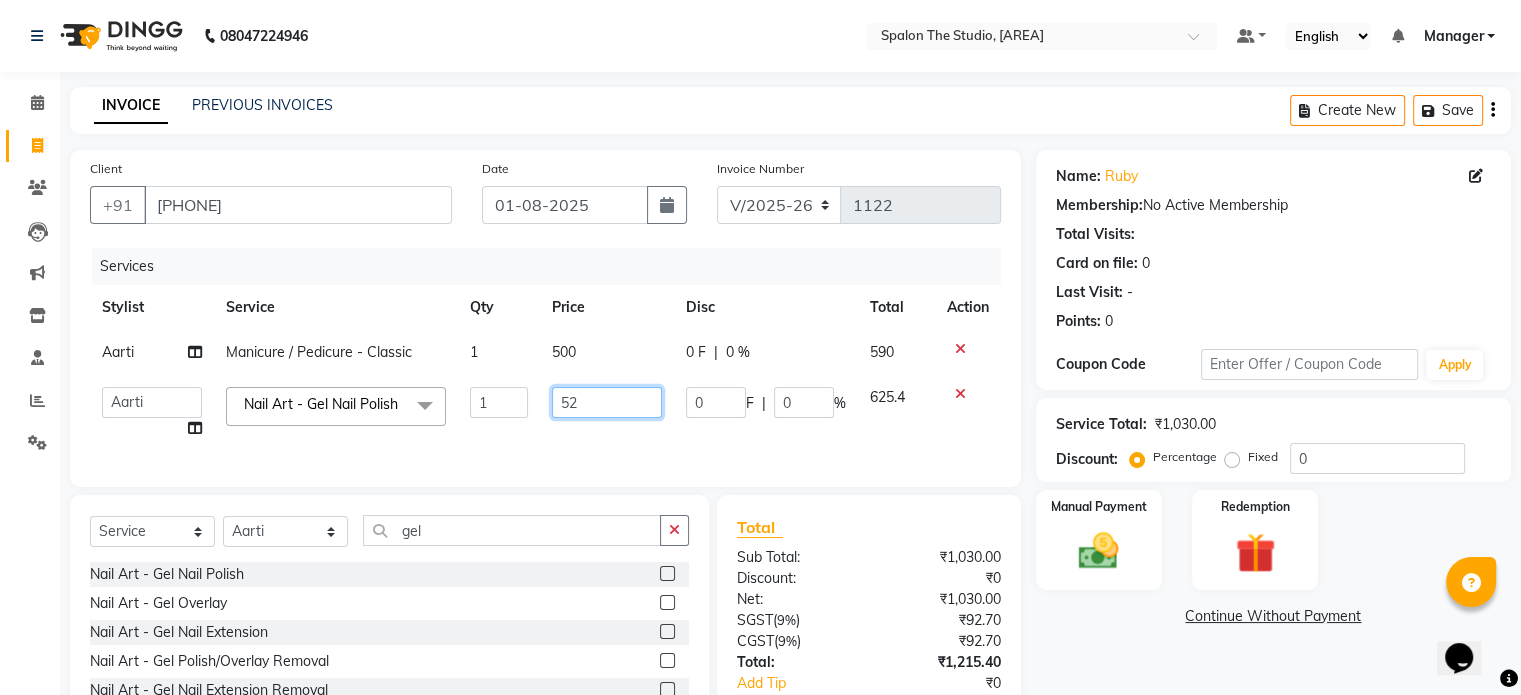 type on "520" 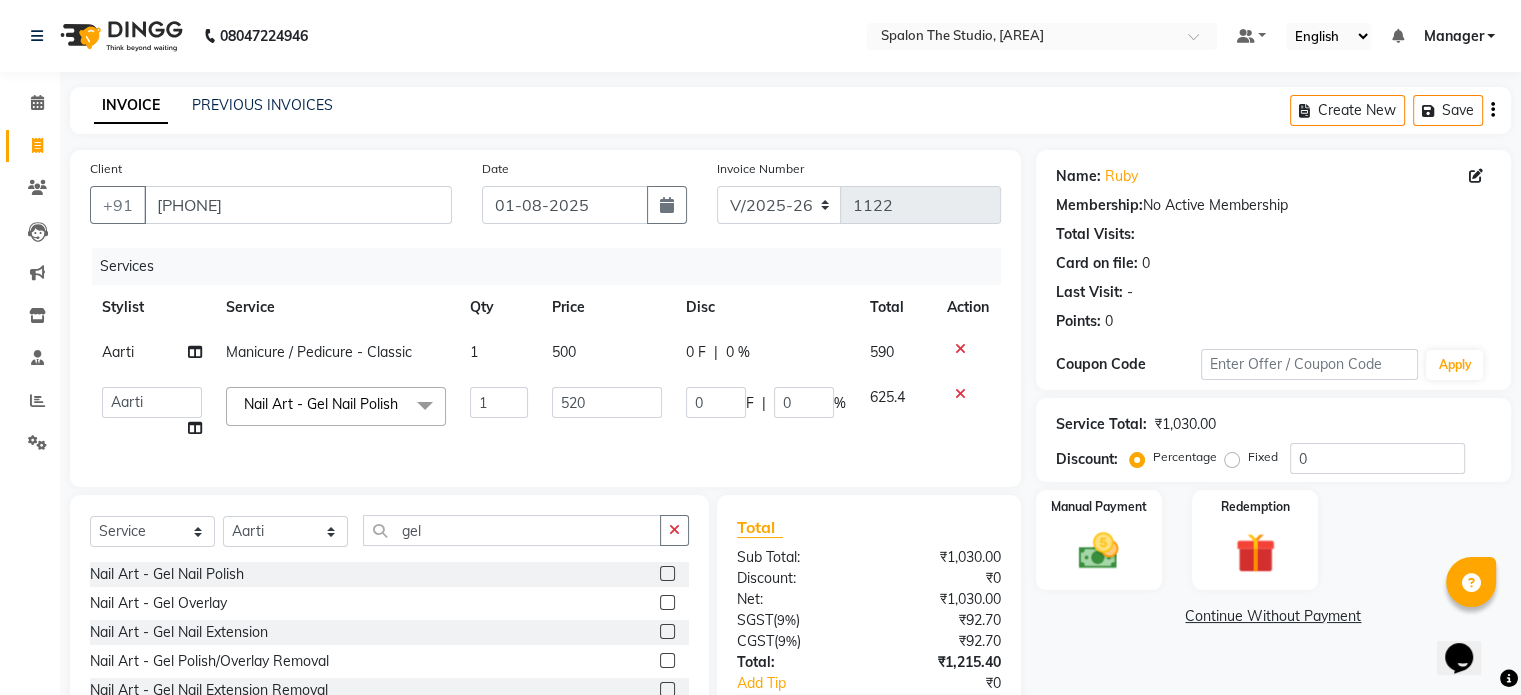 click on "520" 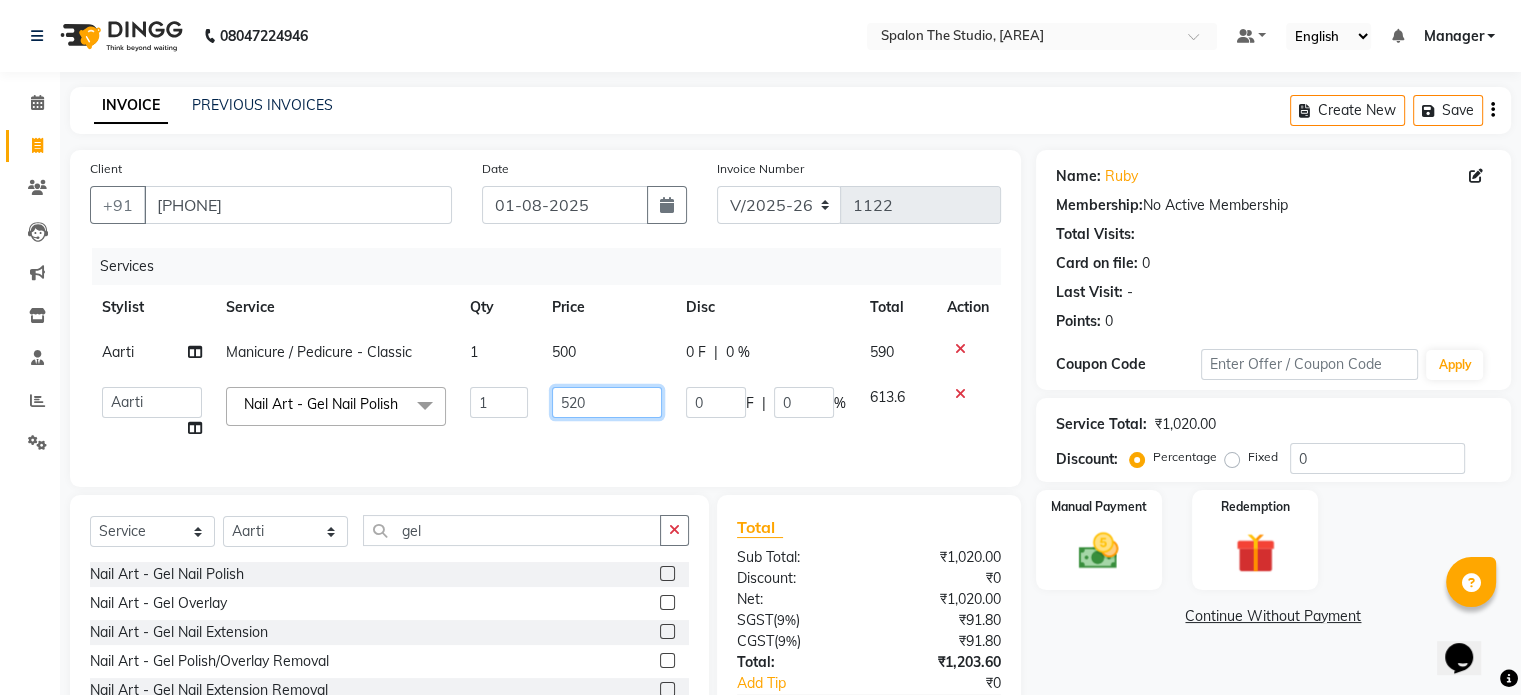 click on "520" 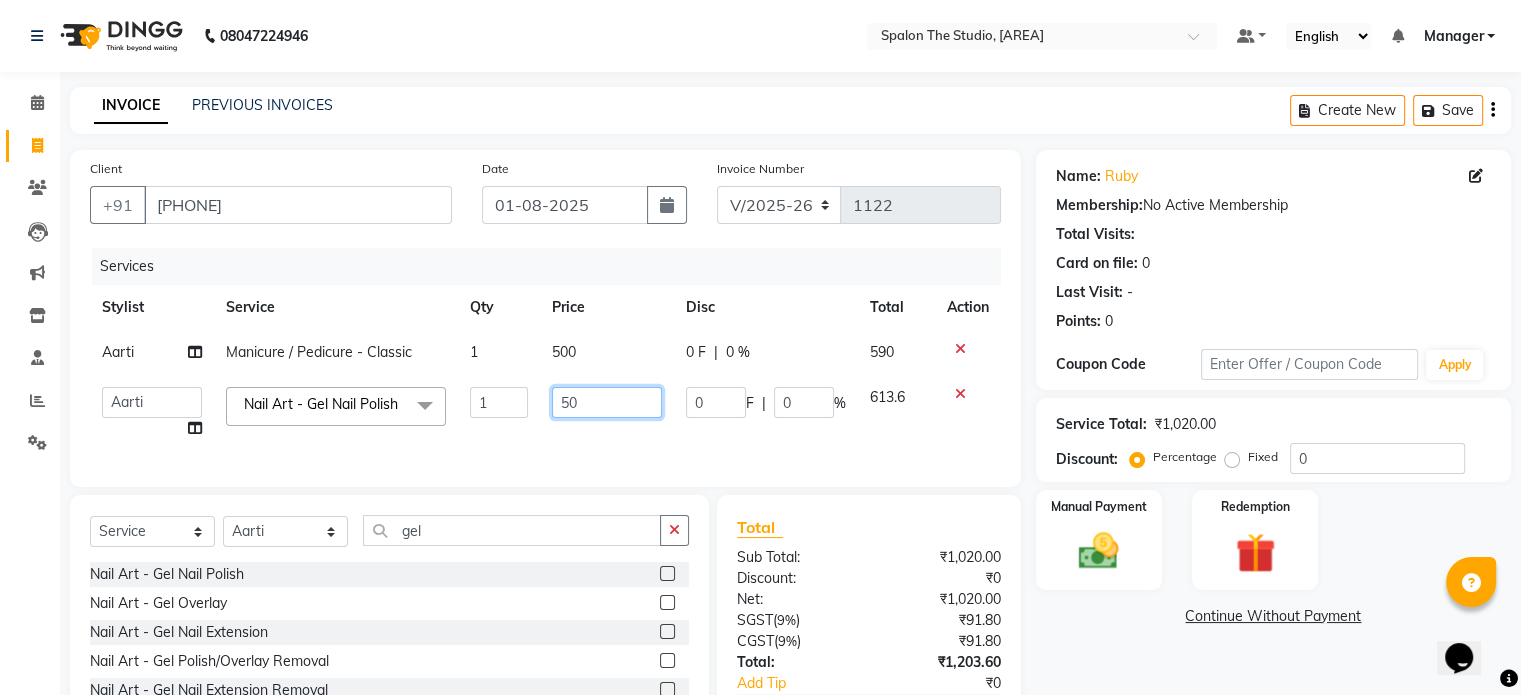 type on "501" 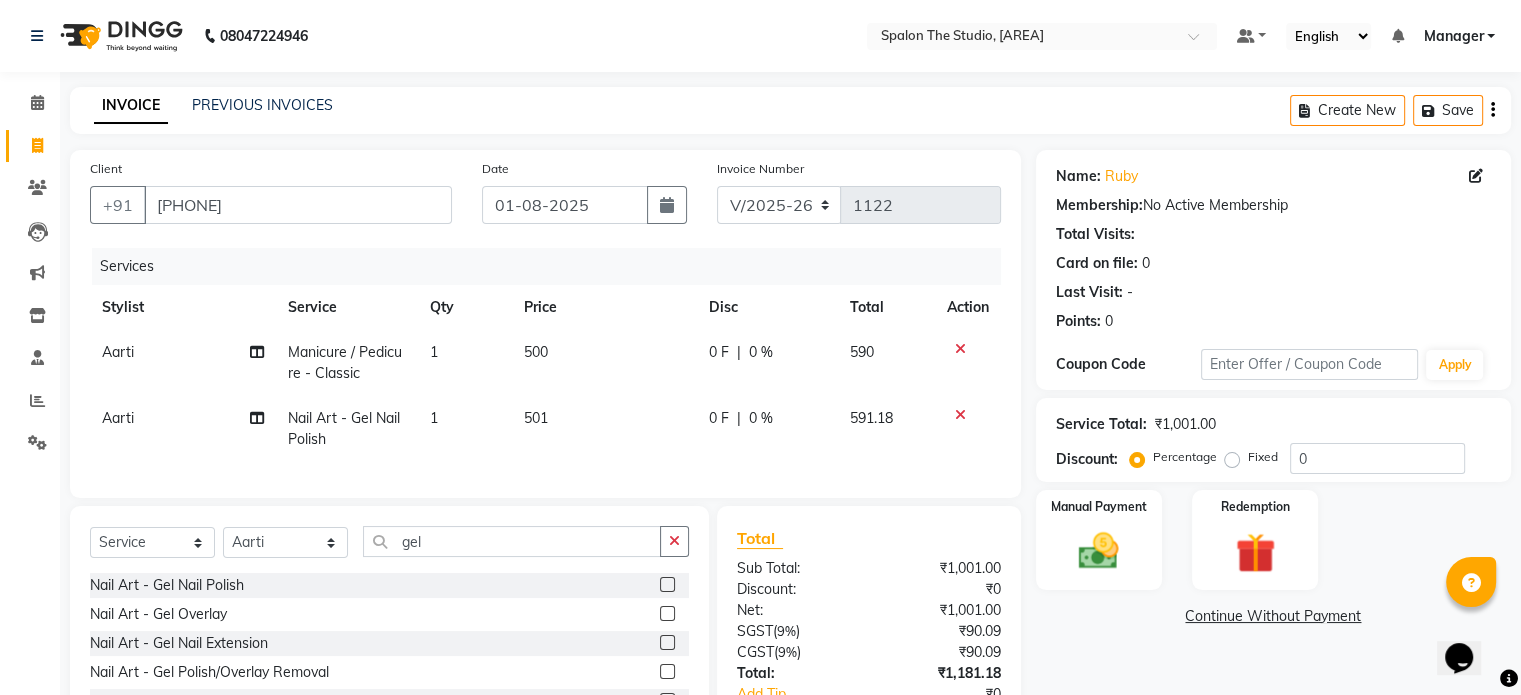 click on "501" 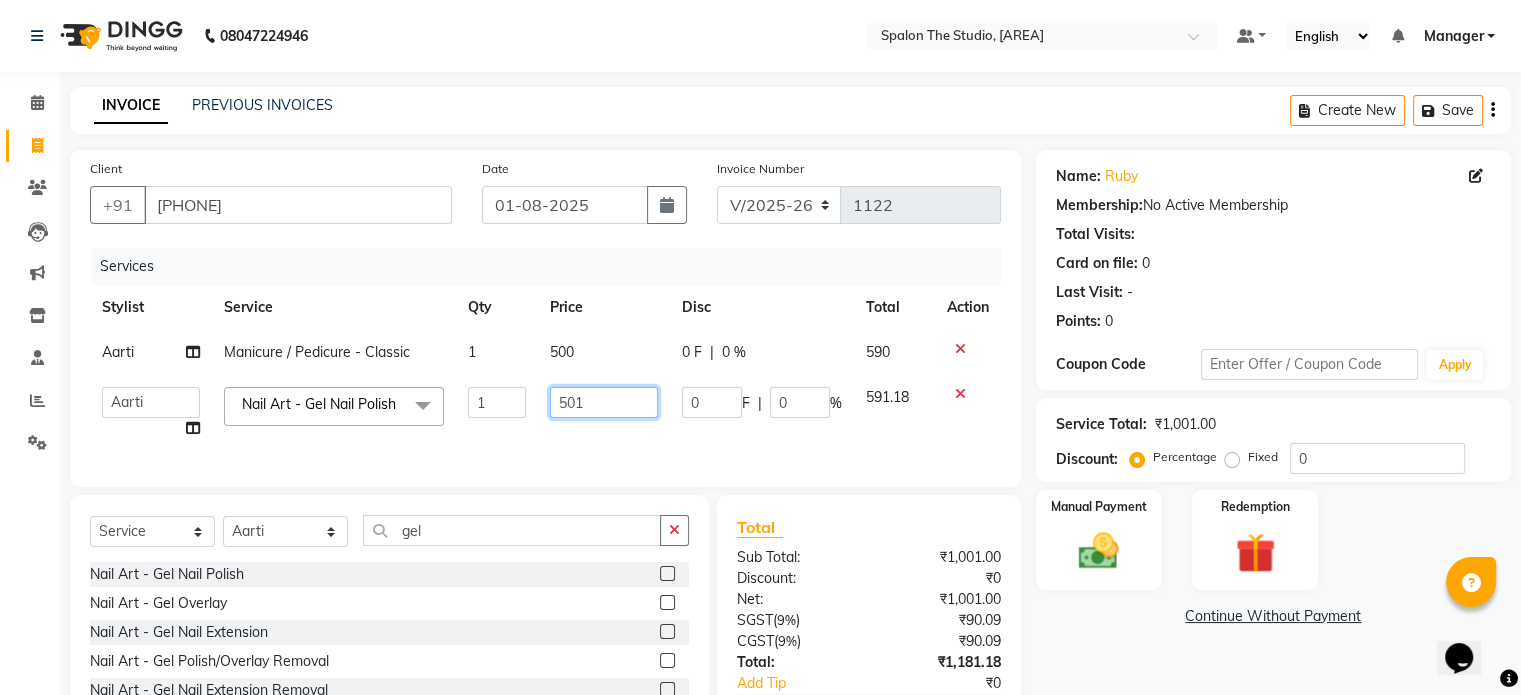 click on "501" 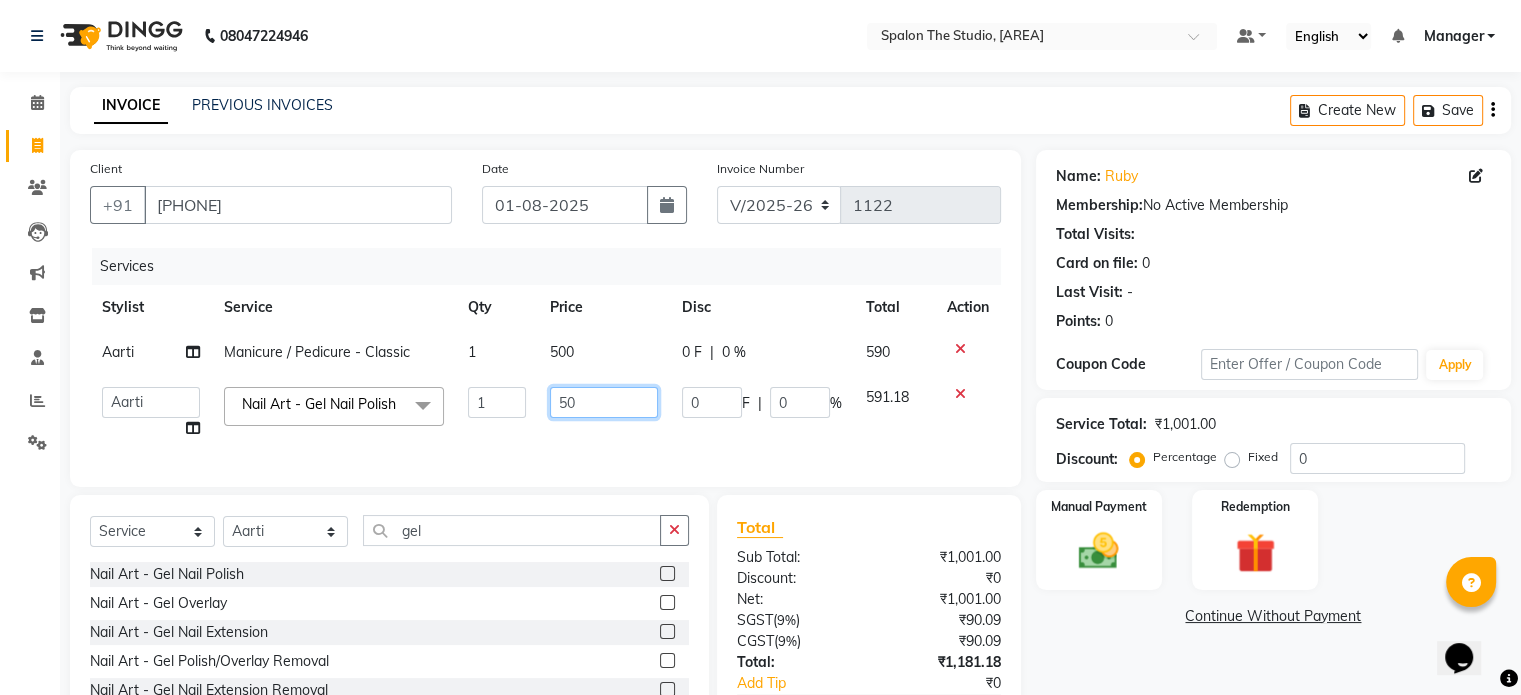 type on "505" 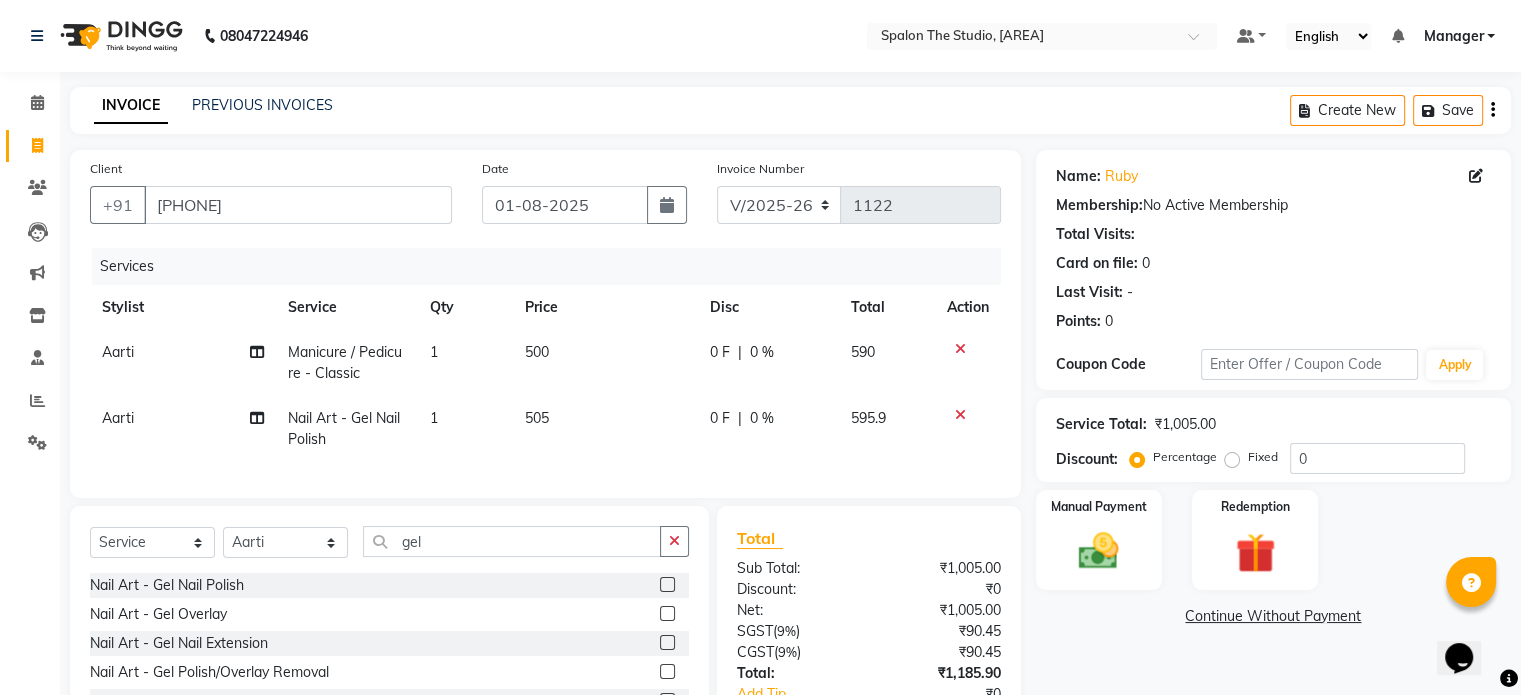 click on "505" 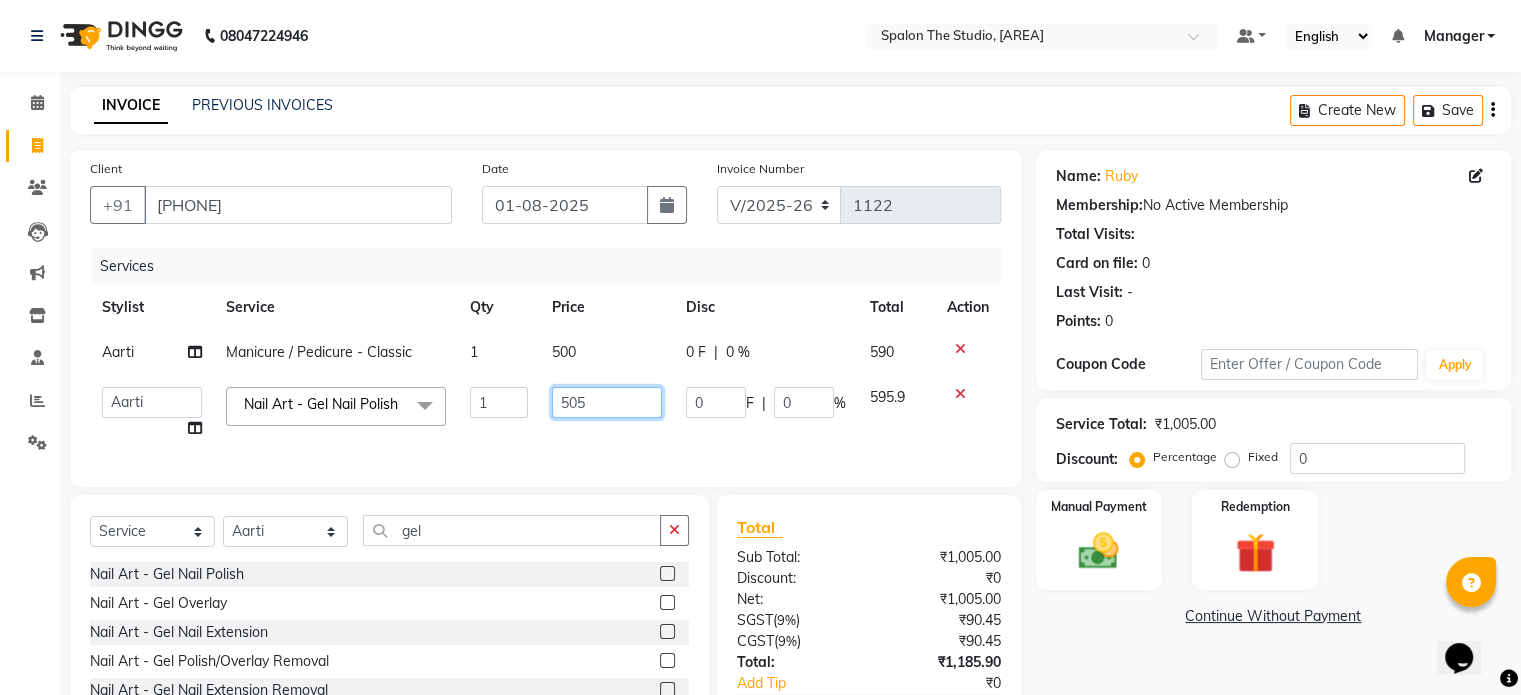 click on "505" 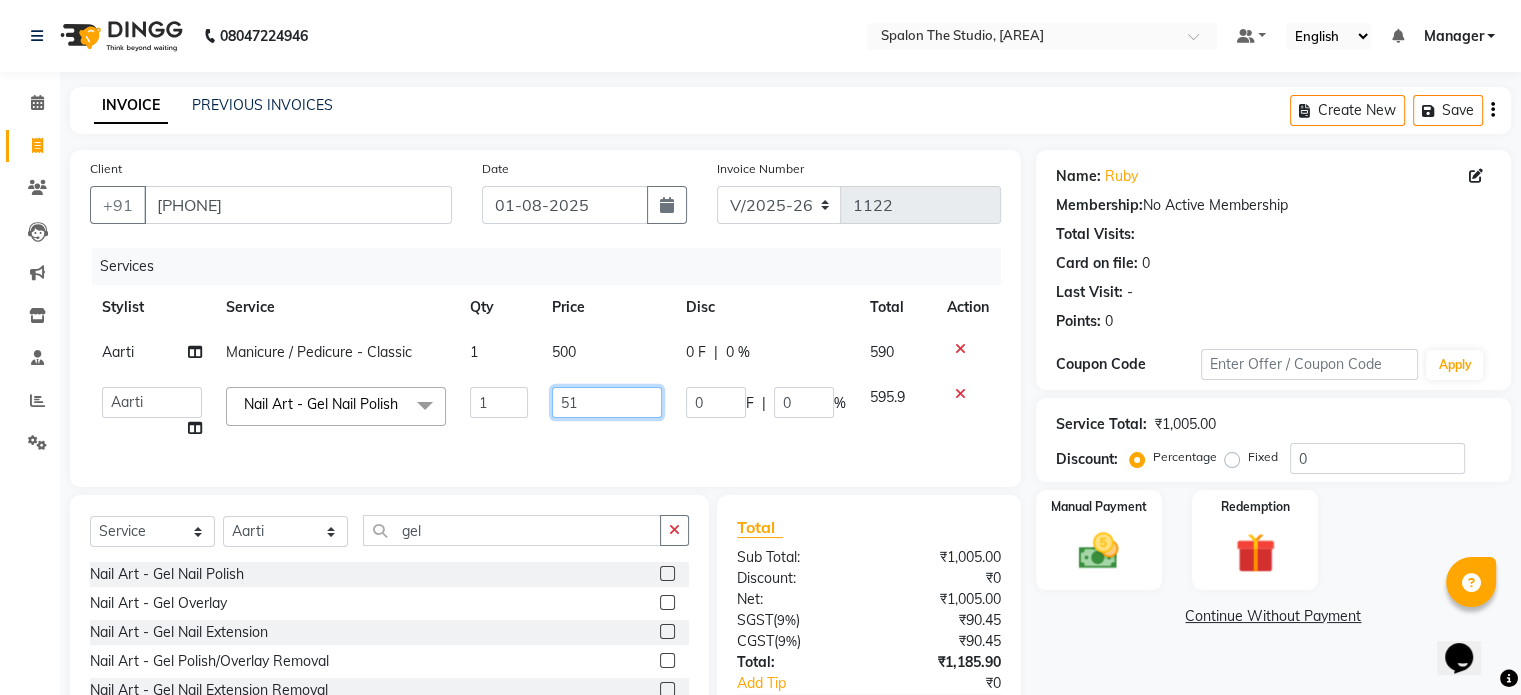 type on "510" 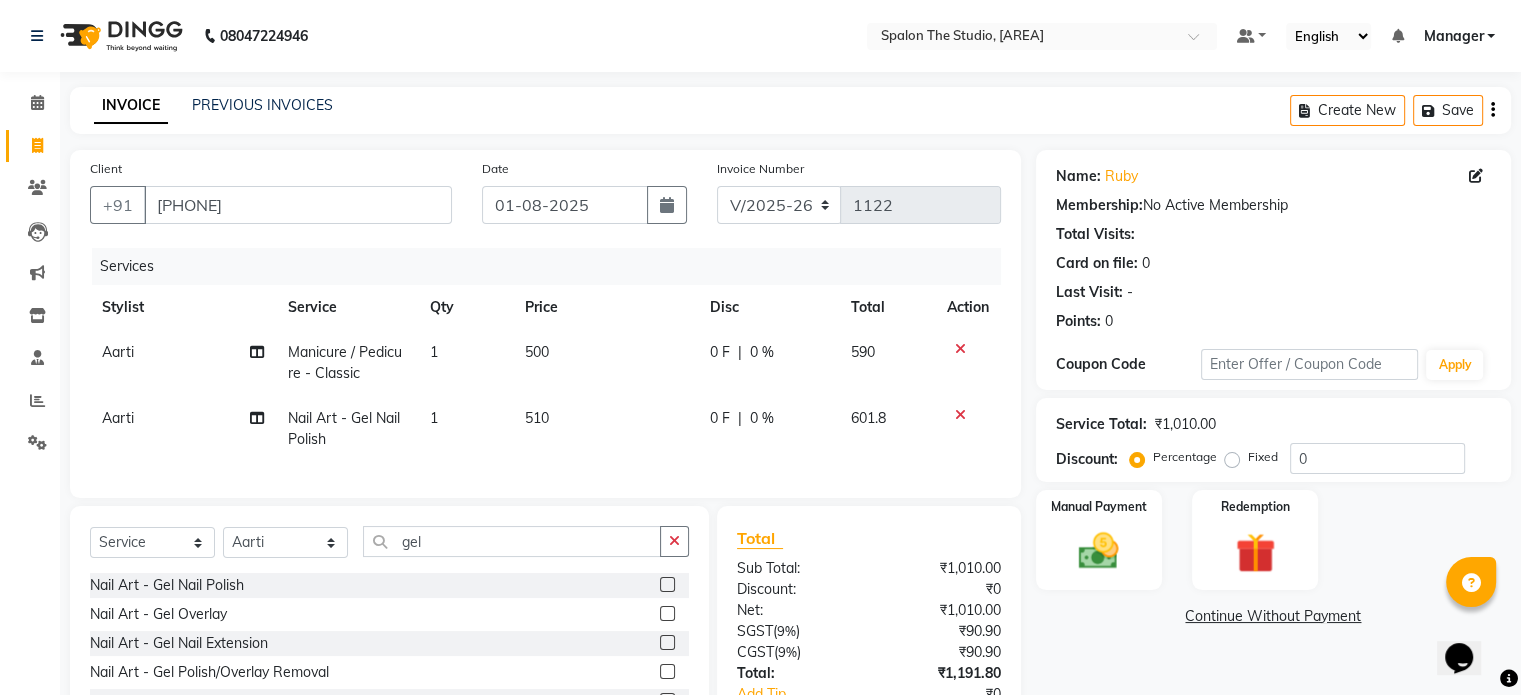click on "510" 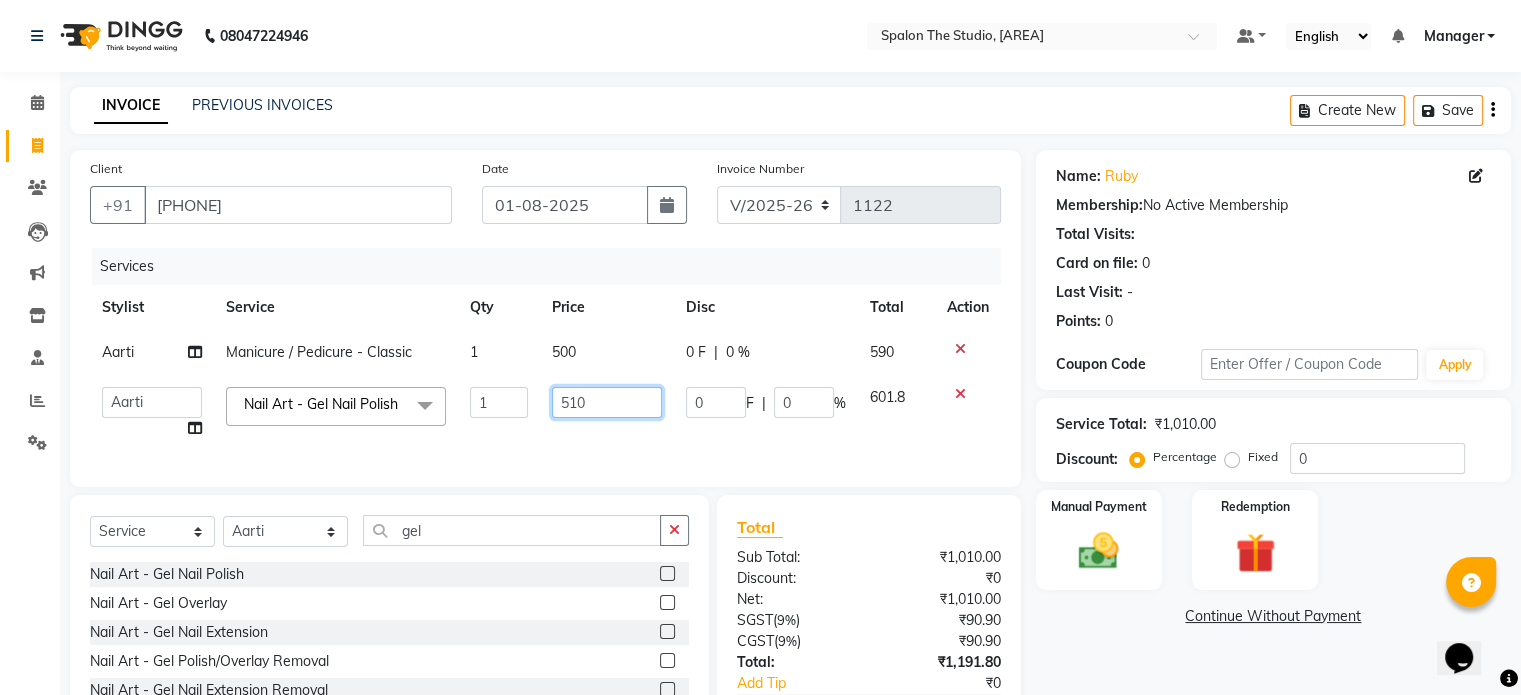 click on "510" 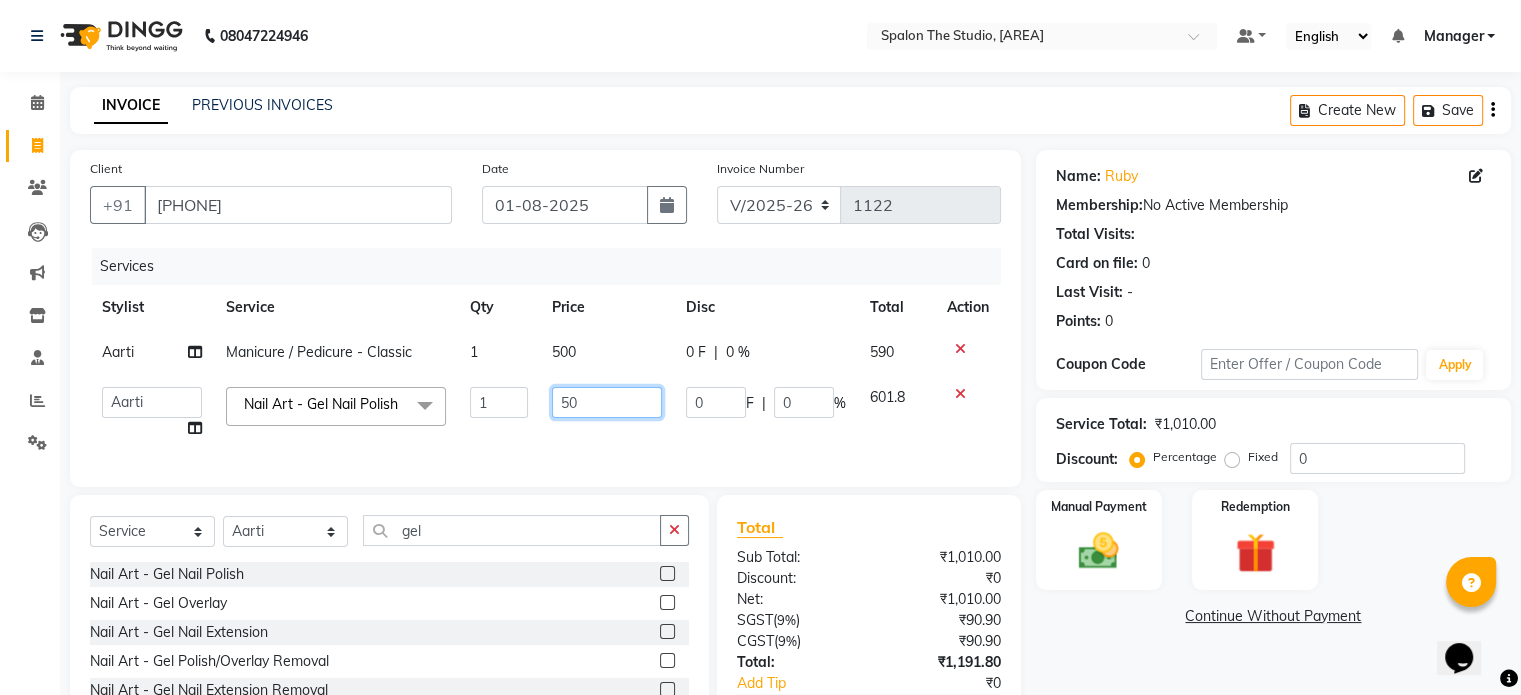 type on "509" 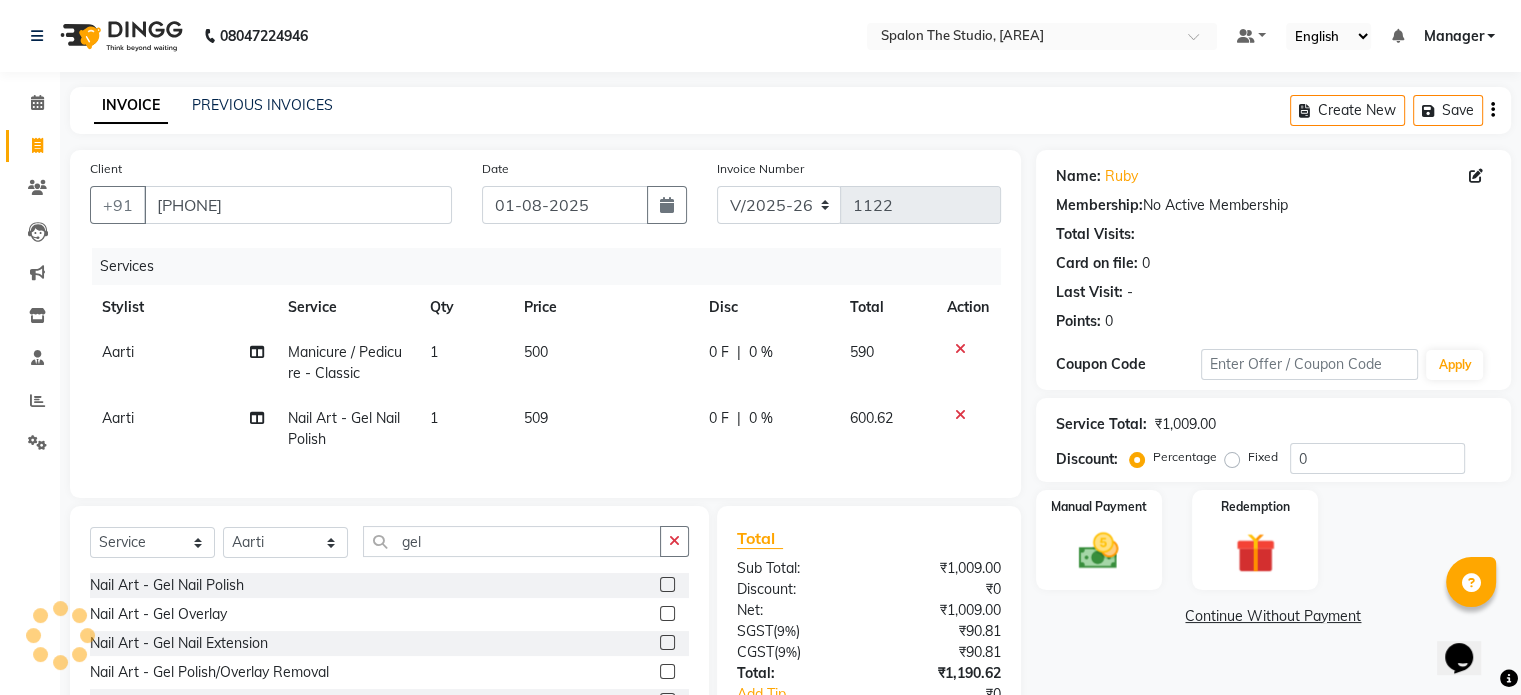 click on "Services Stylist Service Qty Price Disc Total Action [FIRST] Manicure / Pedicure - Classic 1 500 0 F | 0 % 590 [FIRST] Nail Art - Gel Nail Polish 1 509 0 F | 0 % 600.62" 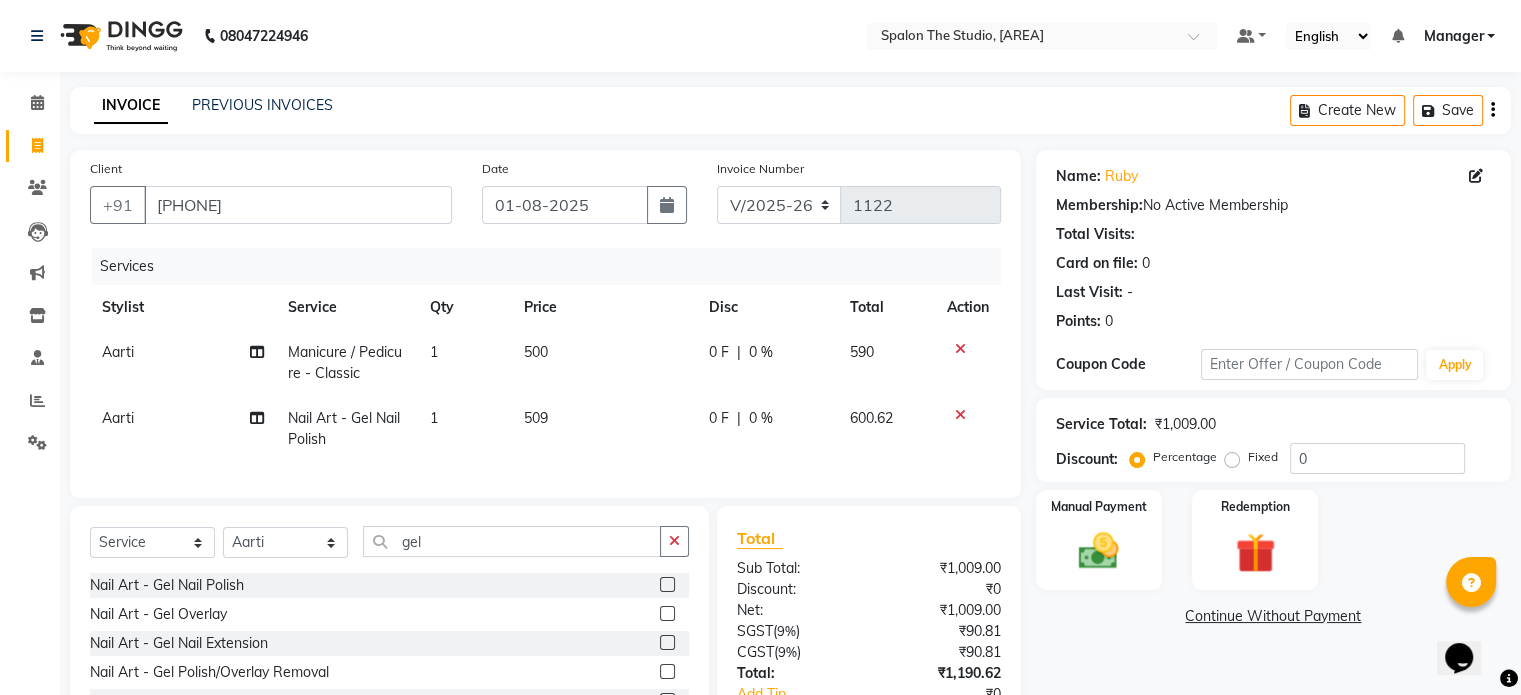 scroll, scrollTop: 150, scrollLeft: 0, axis: vertical 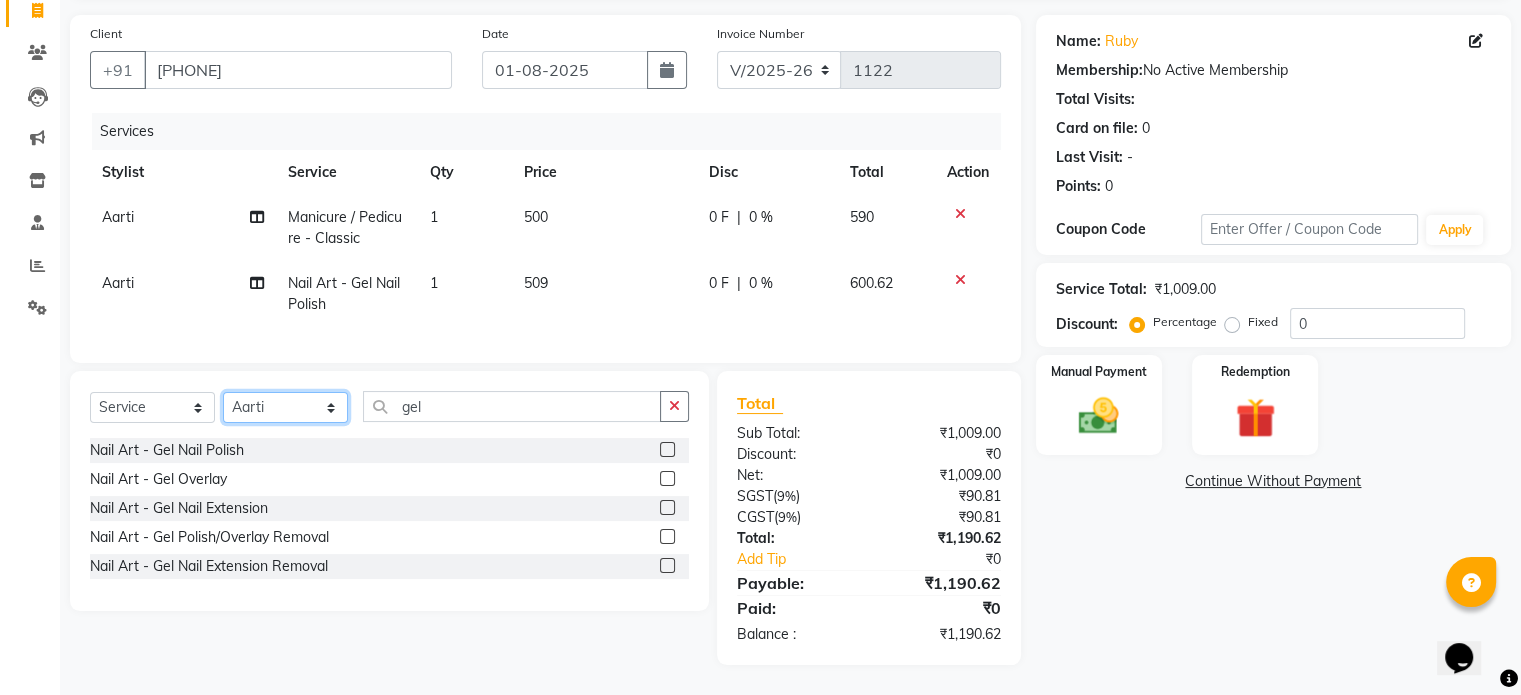 click on "Select Stylist [FIRST] [LAST] [FIRST] [LAST] [FIRST] [LAST] [FIRST] [LAST] [FIRST] [LAST] [FIRST] [LAST] [FIRST] [LAST] [FIRST] [LAST] [FIRST] [LAST] [FIRST] [LAST] [FIRST] [LAST] [FIRST] [LAST]" 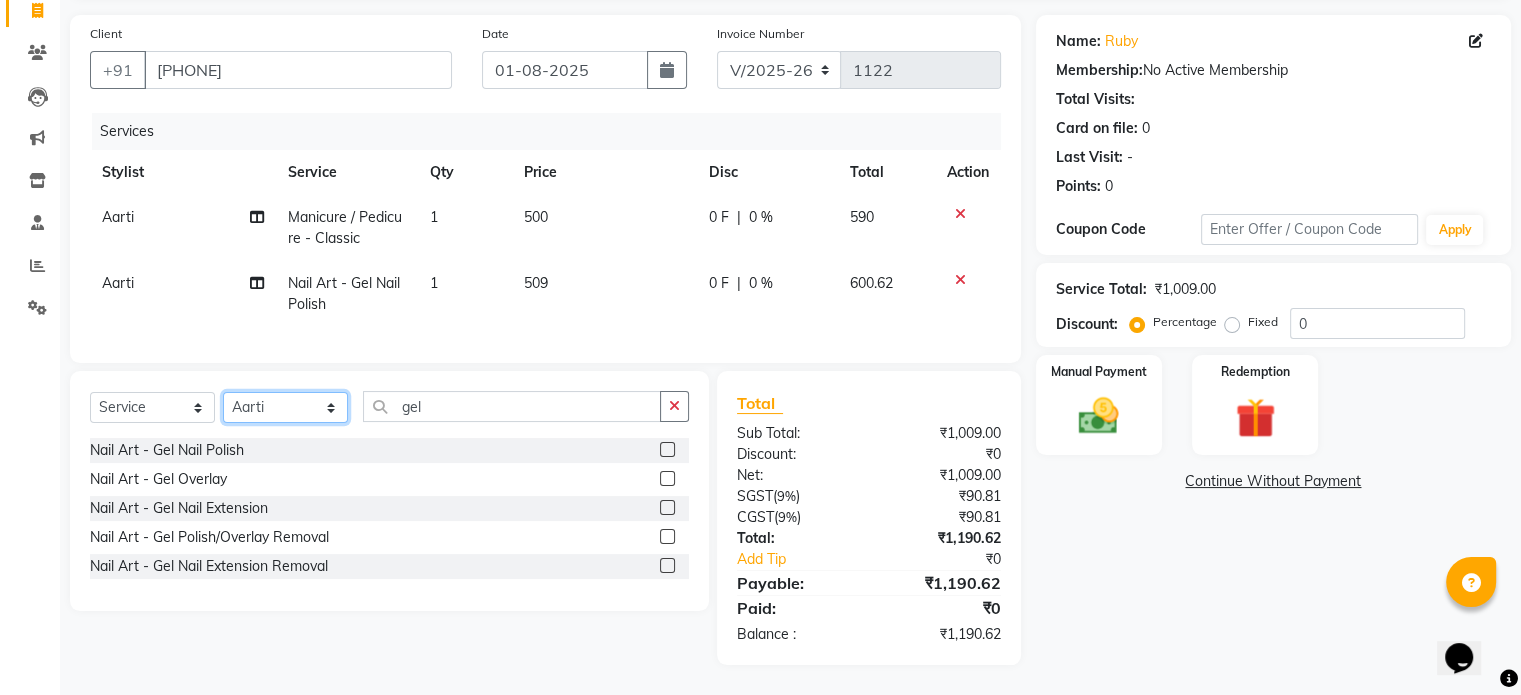 select on "[NUMBER]" 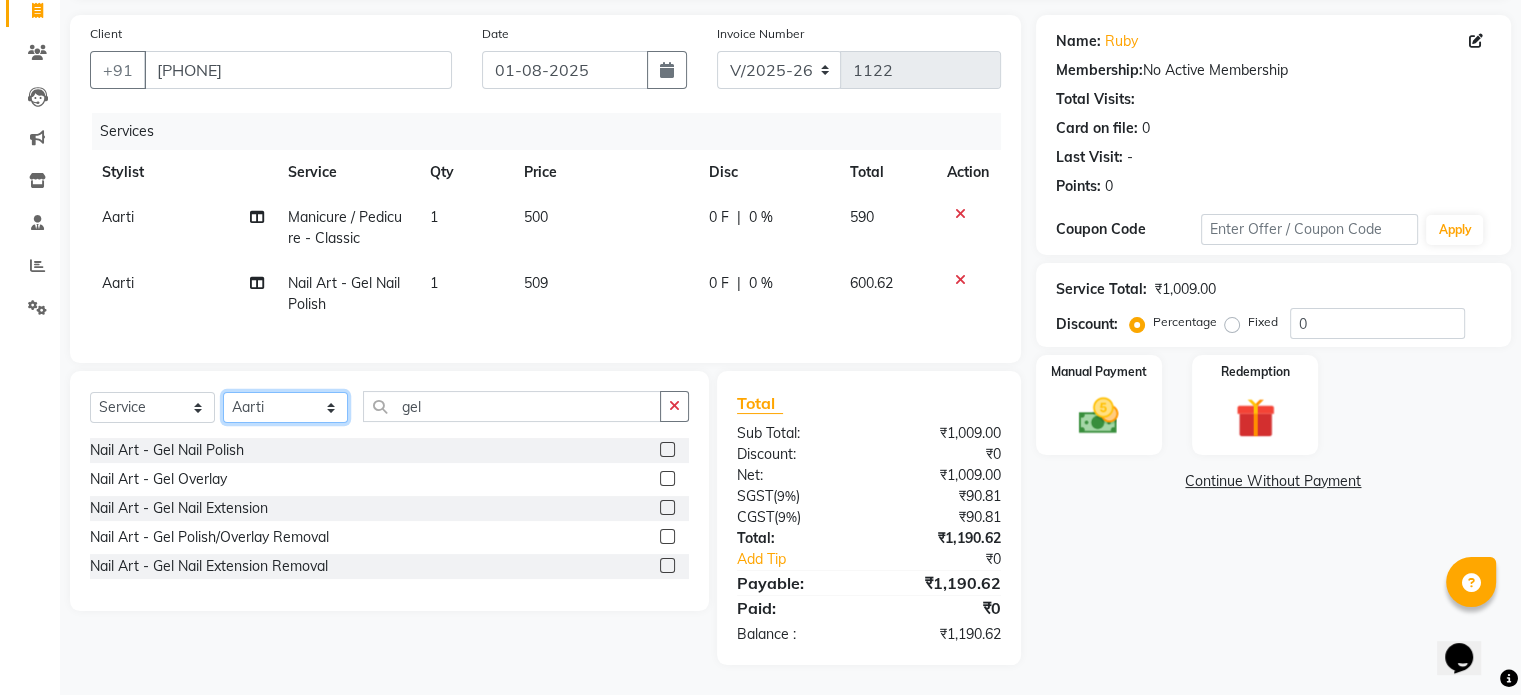 click on "Select Stylist [FIRST] [LAST] [FIRST] [LAST] [FIRST] [LAST] [FIRST] [LAST] [FIRST] [LAST] [FIRST] [LAST] [FIRST] [LAST] [FIRST] [LAST] [FIRST] [LAST] [FIRST] [LAST] [FIRST] [LAST] [FIRST] [LAST]" 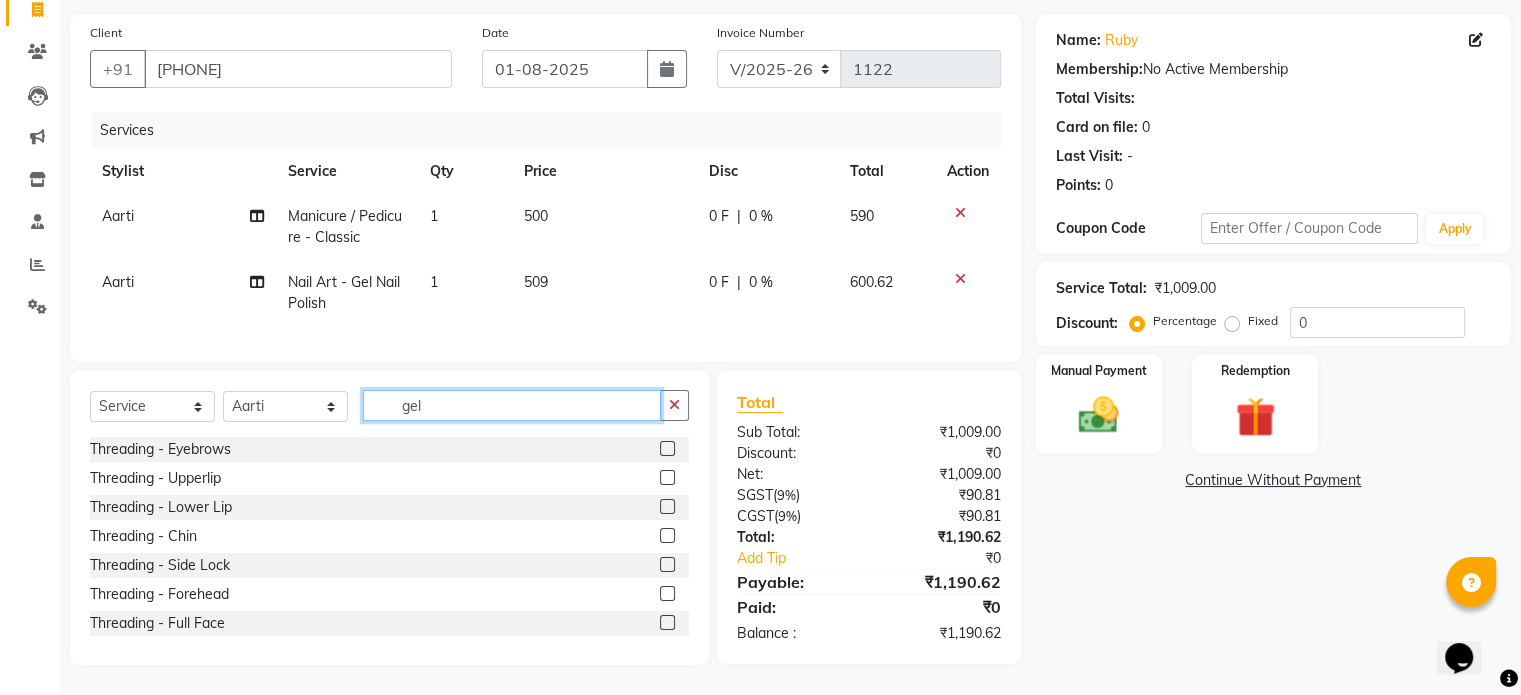 click on "gel" 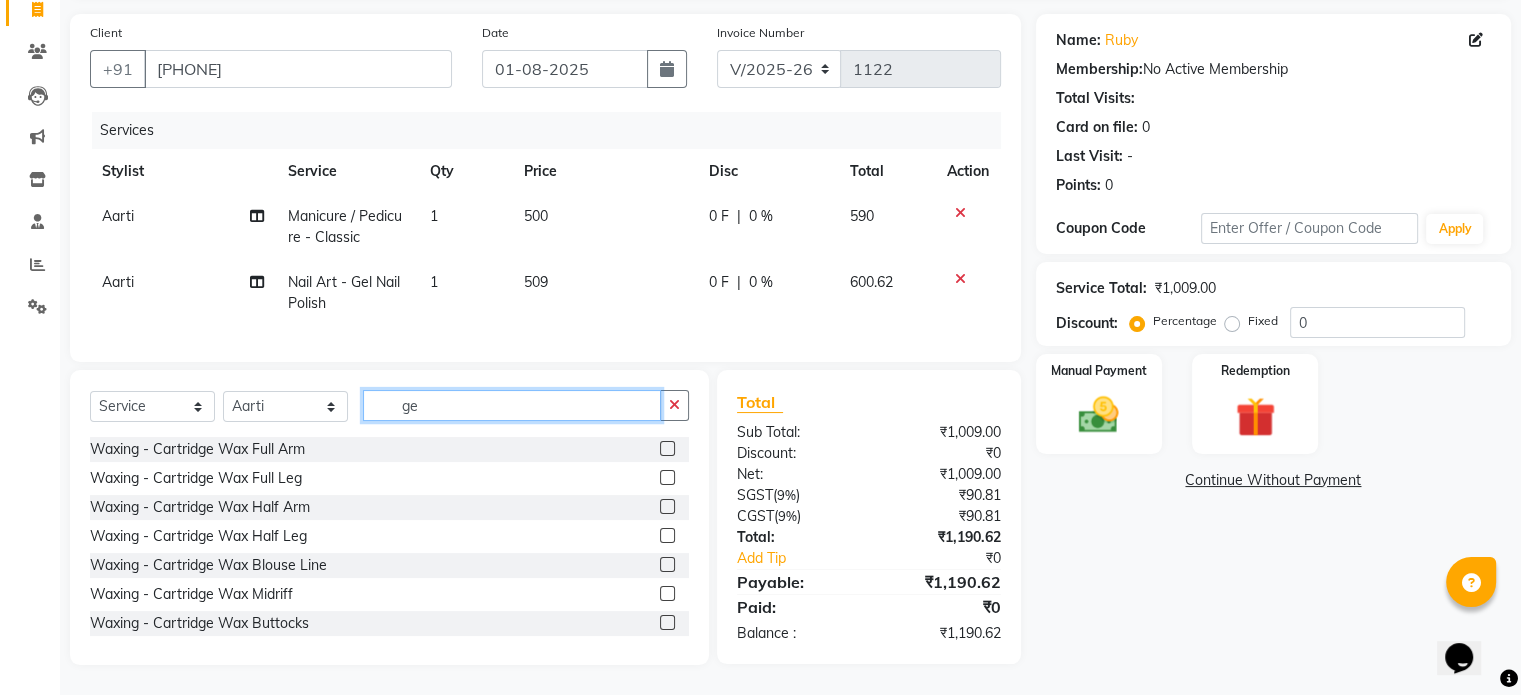 type on "g" 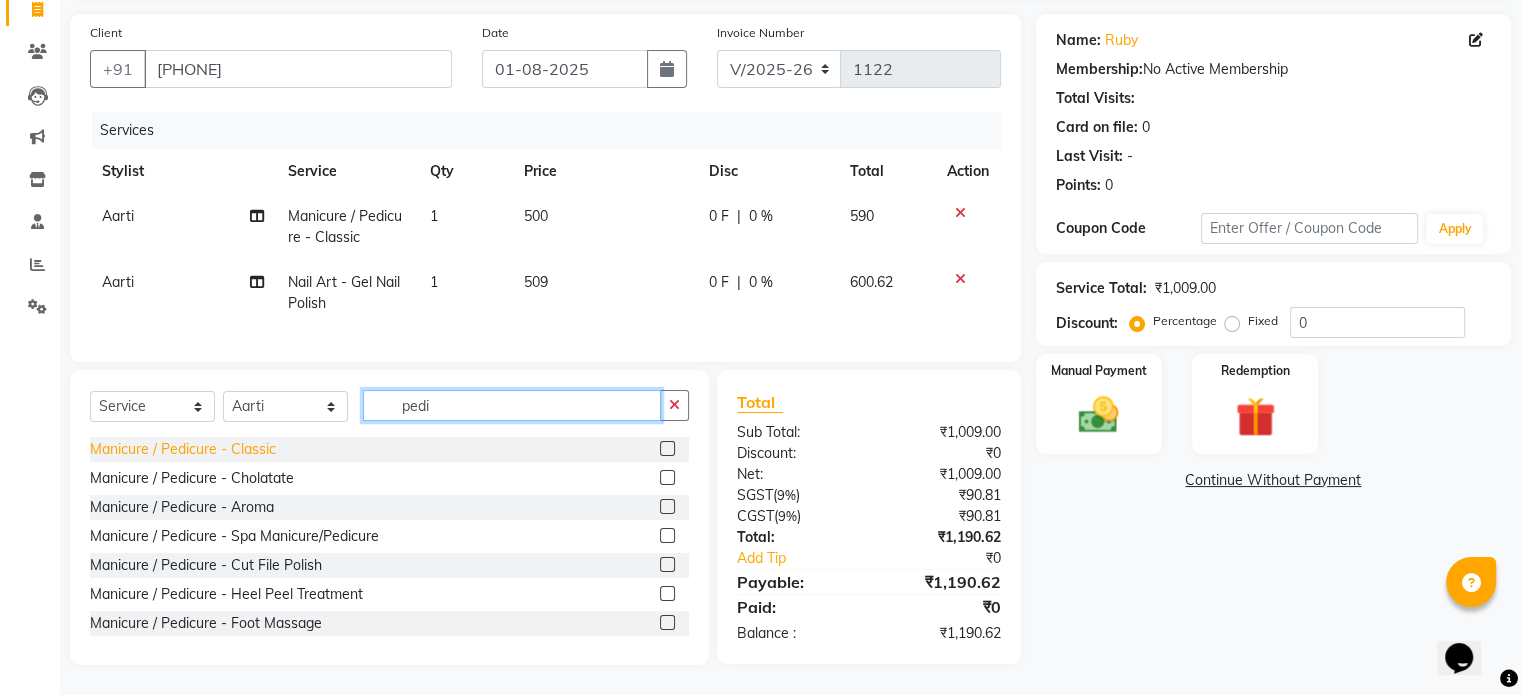 type on "pedi" 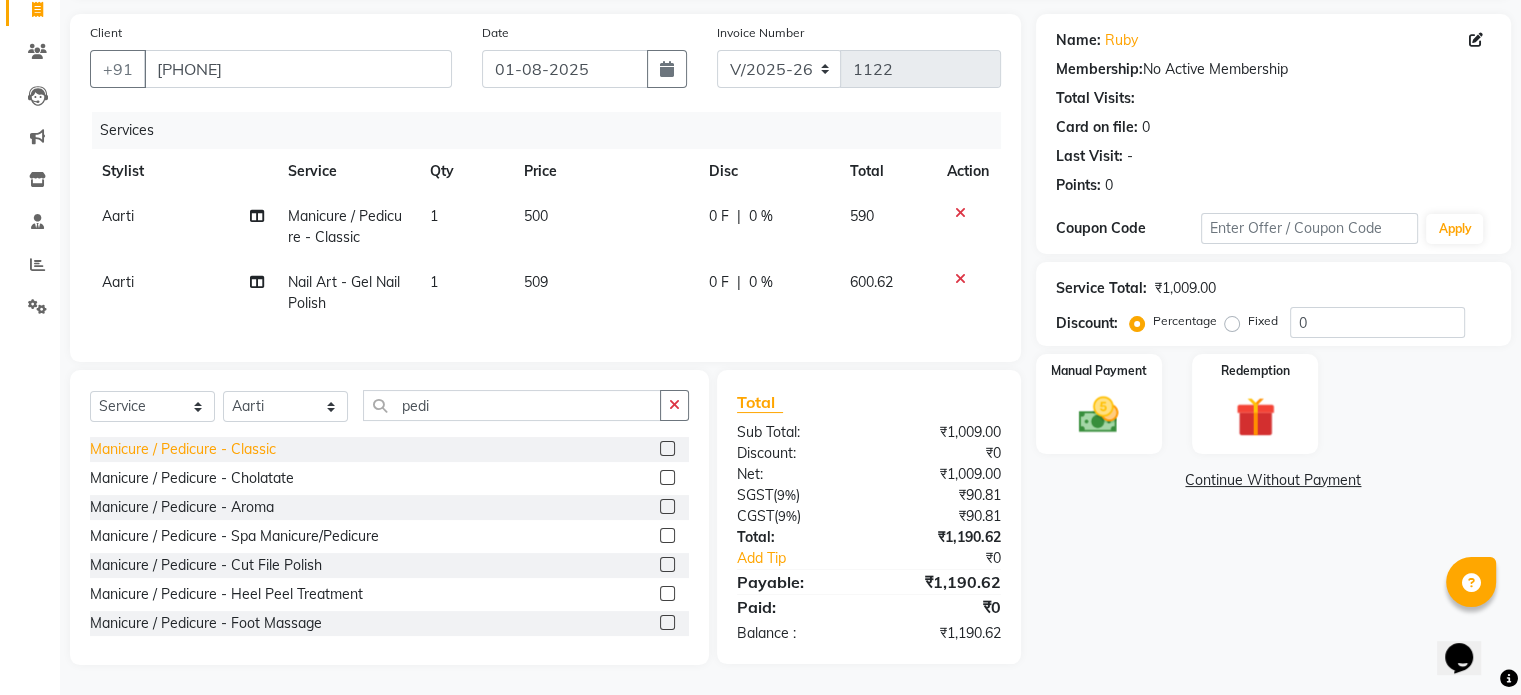 click on "Manicure / Pedicure - Classic" 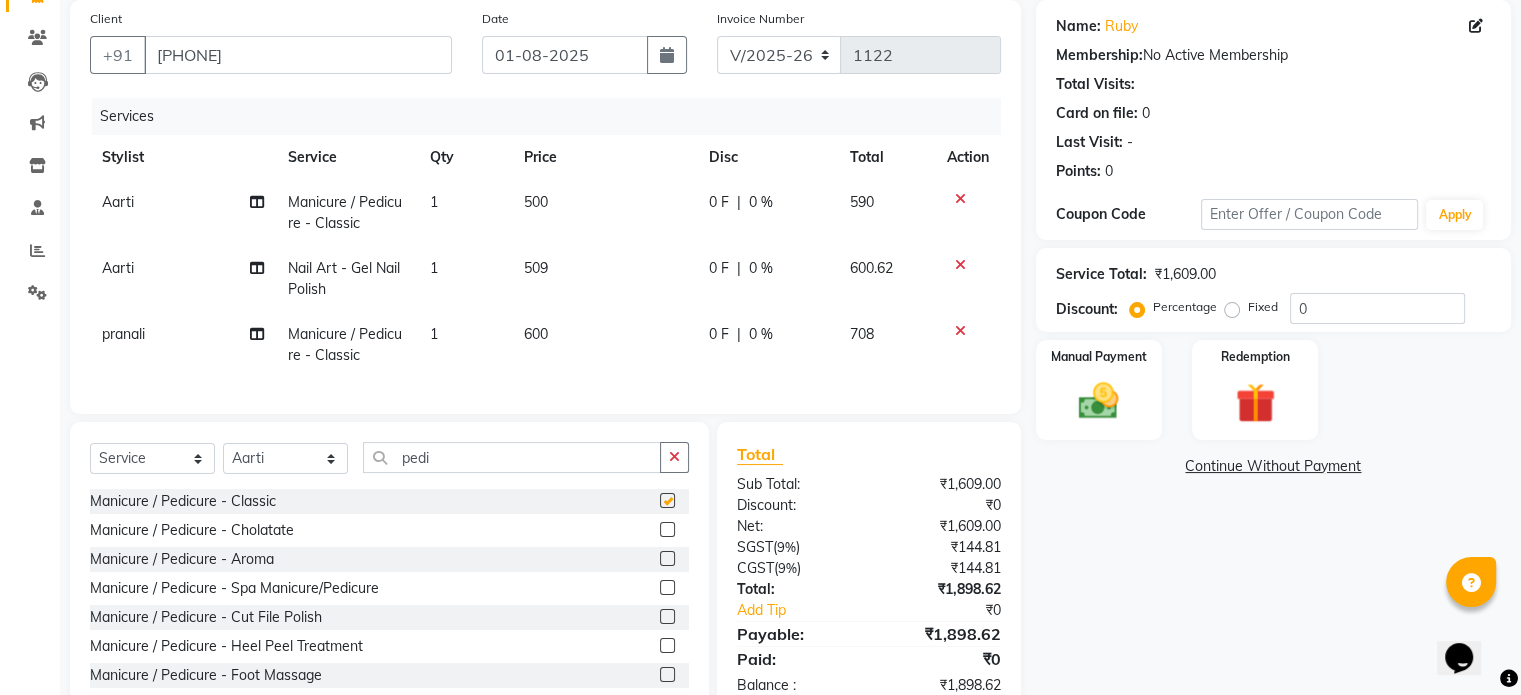 checkbox on "false" 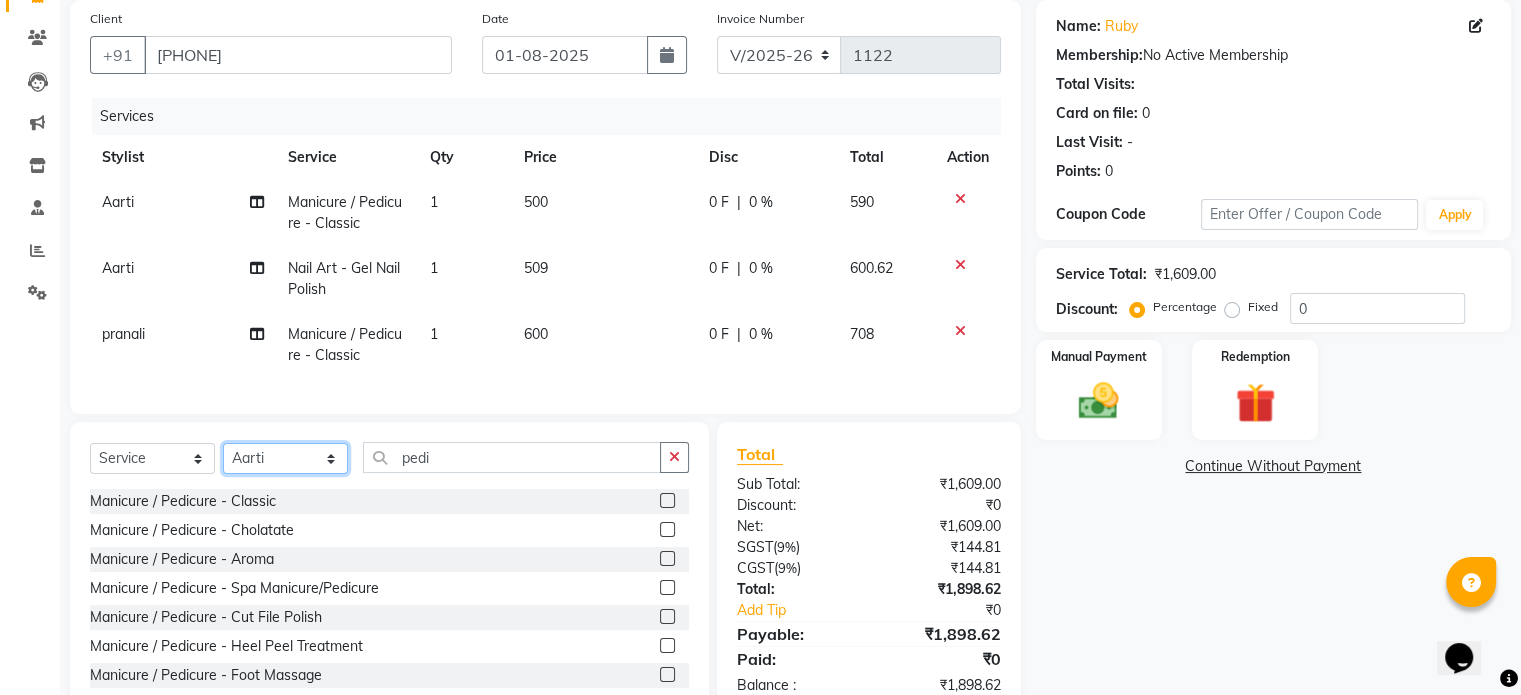 click on "Select Stylist [FIRST] [LAST] [FIRST] [LAST] [FIRST] [LAST] [FIRST] [LAST] [FIRST] [LAST] [FIRST] [LAST] [FIRST] [LAST] [FIRST] [LAST] [FIRST] [LAST] [FIRST] [LAST] [FIRST] [LAST] [FIRST] [LAST]" 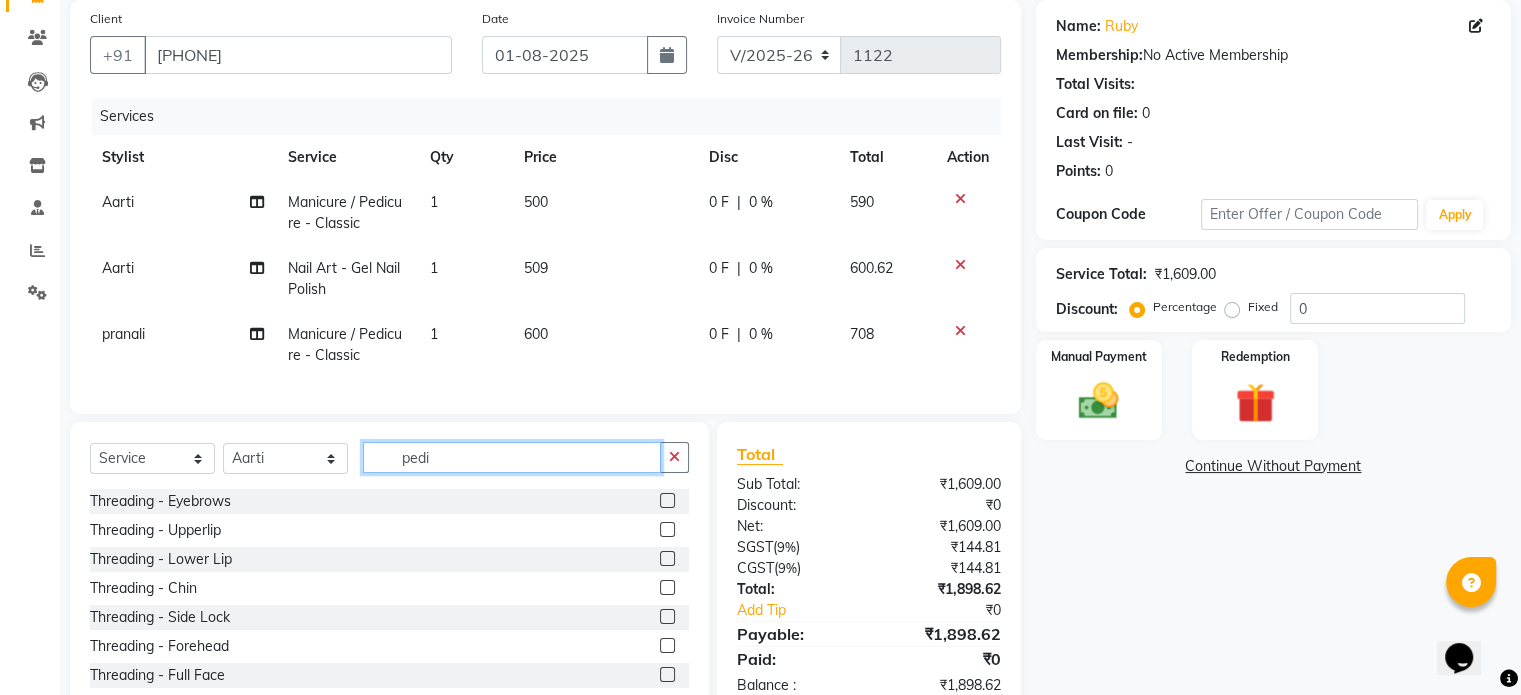 click on "pedi" 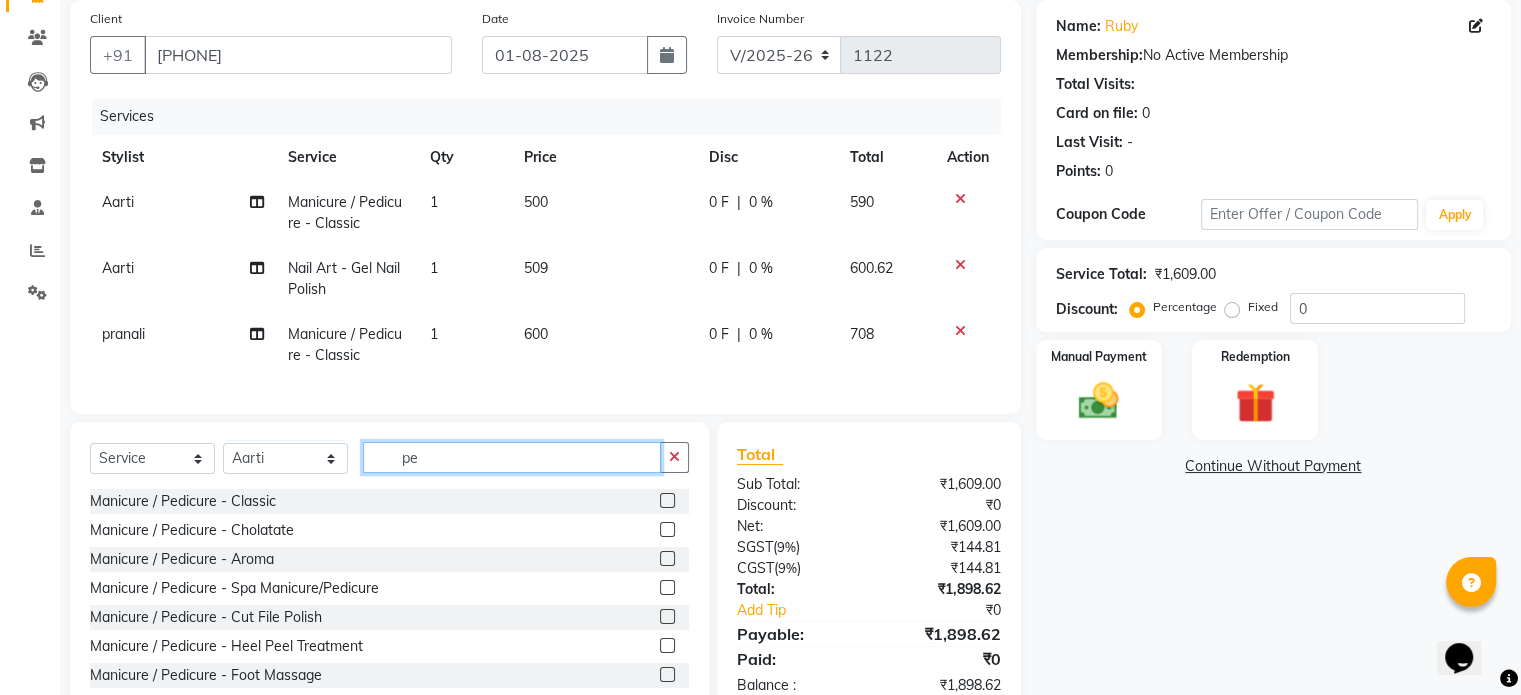 type on "p" 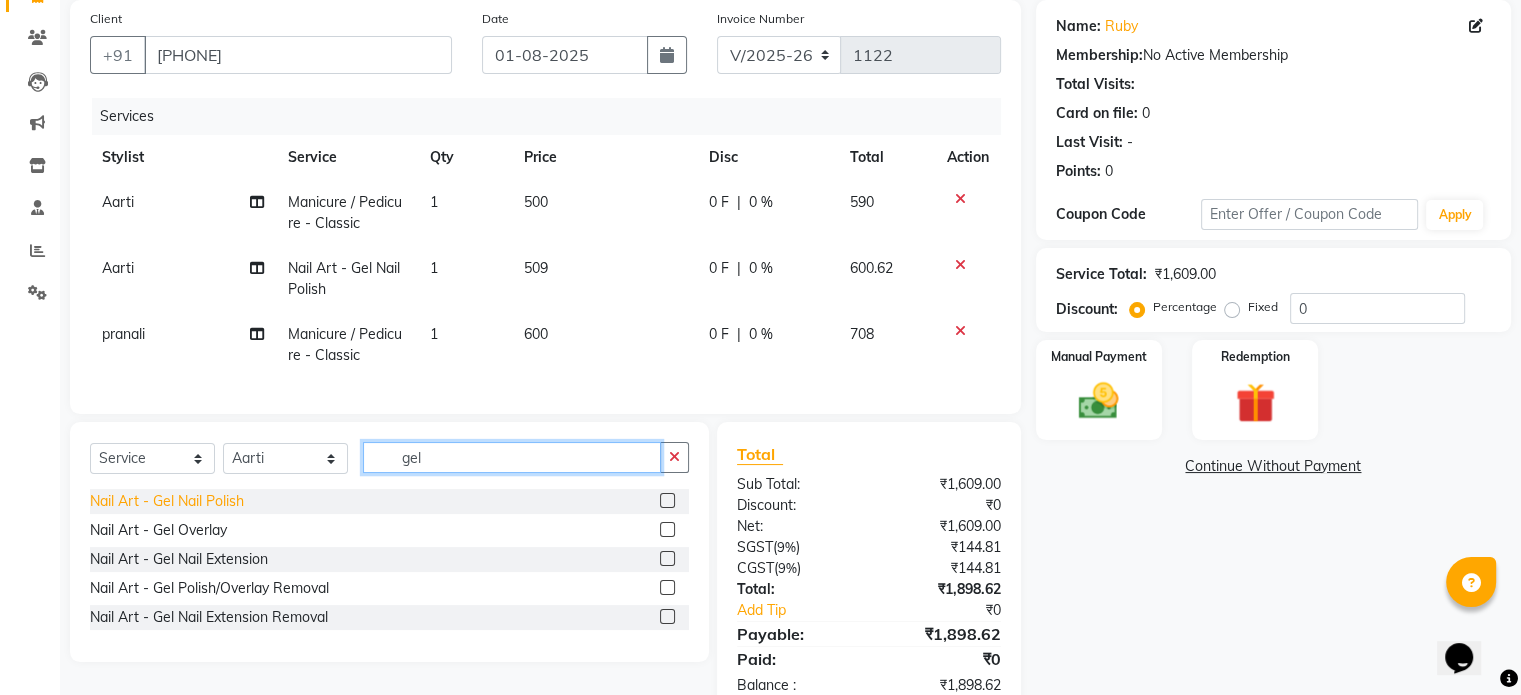 type on "gel" 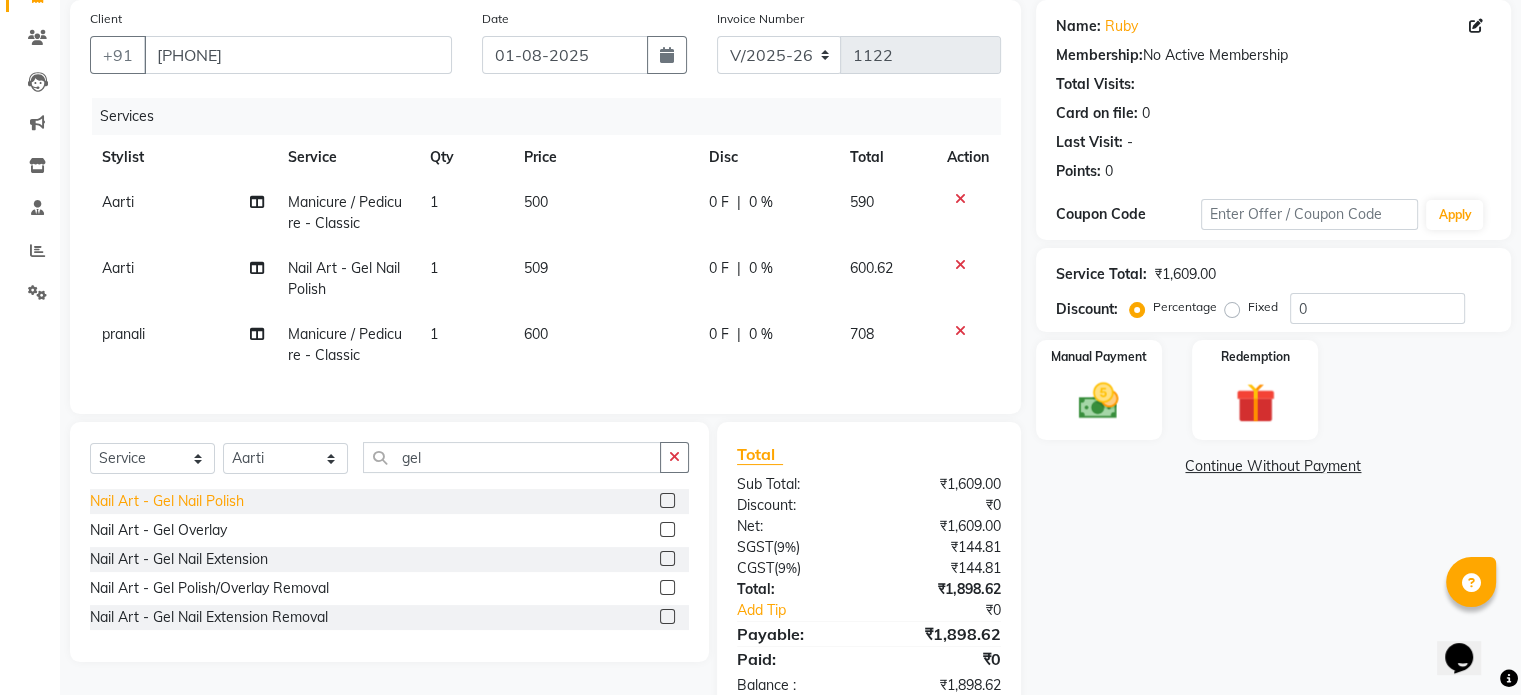 click on "Nail Art - Gel Nail Polish" 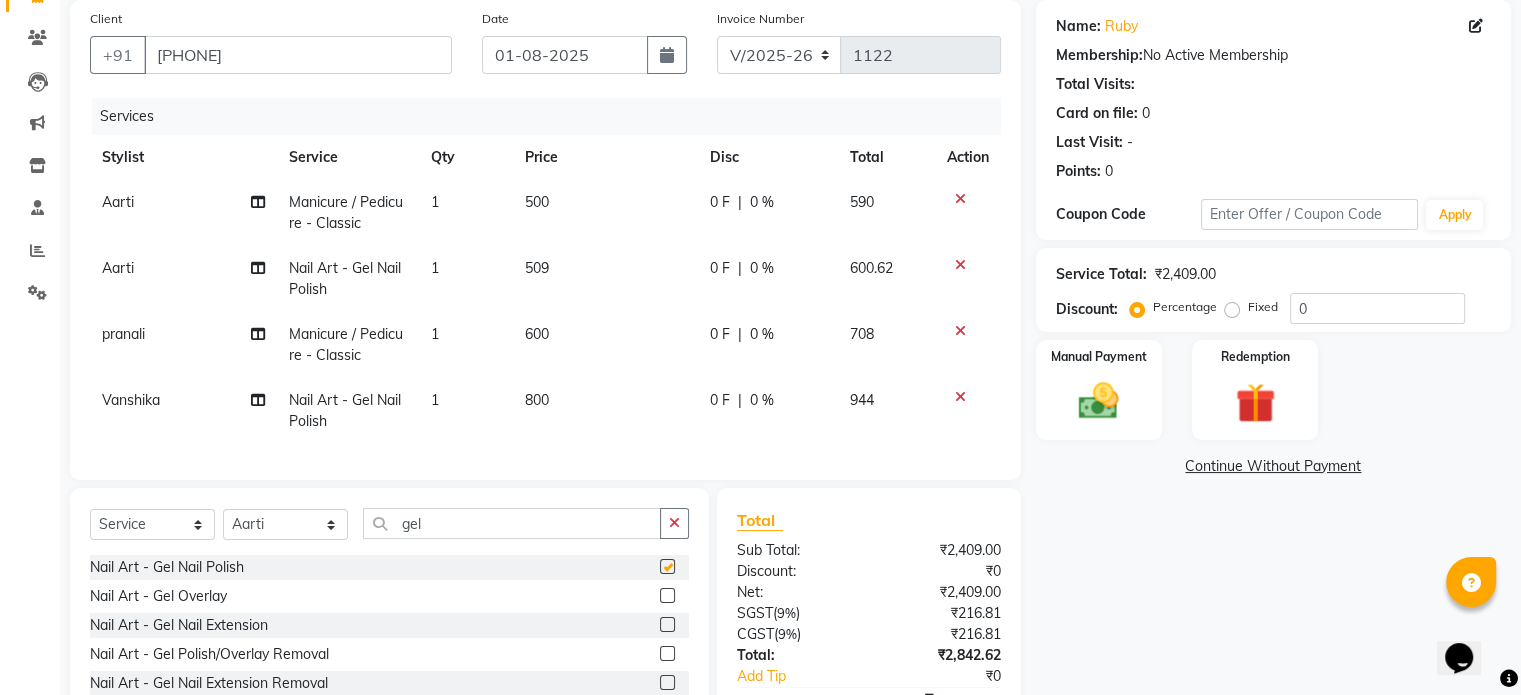 checkbox on "false" 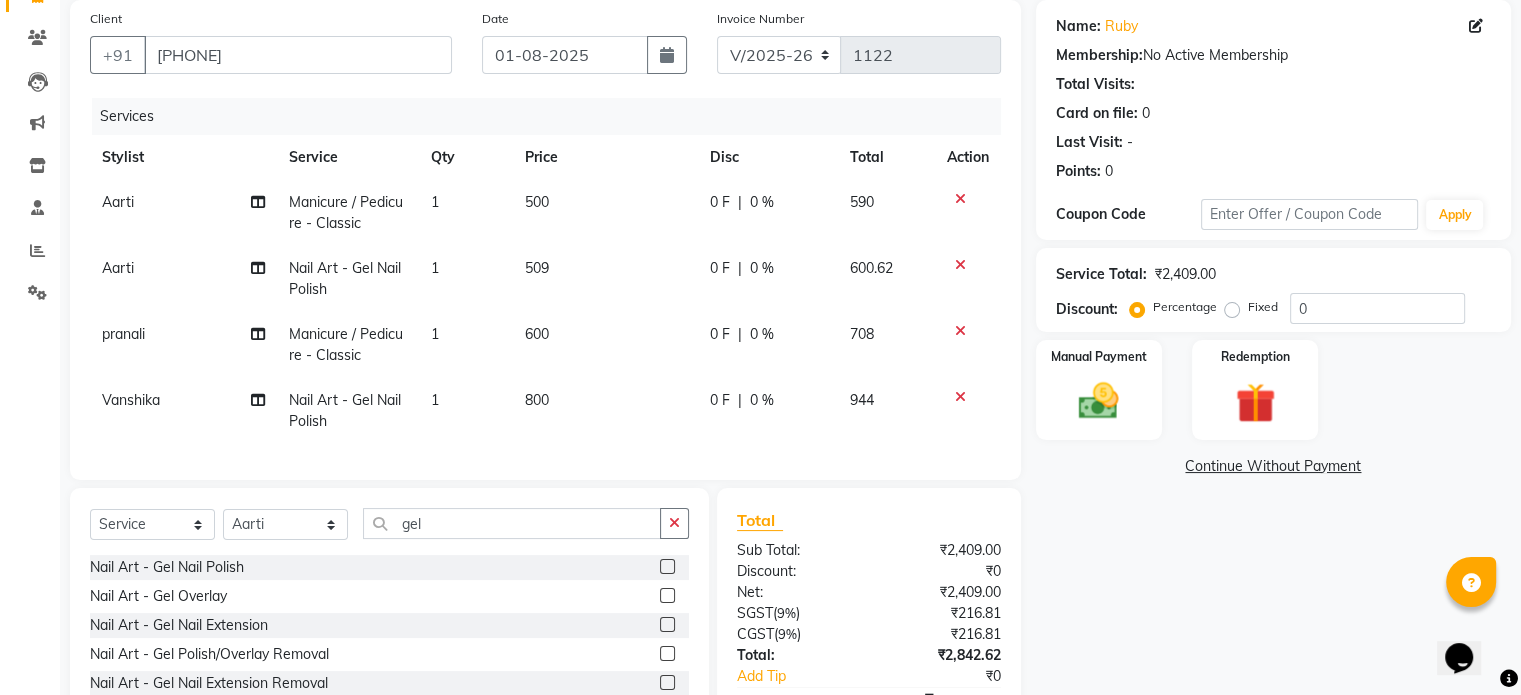 click on "800" 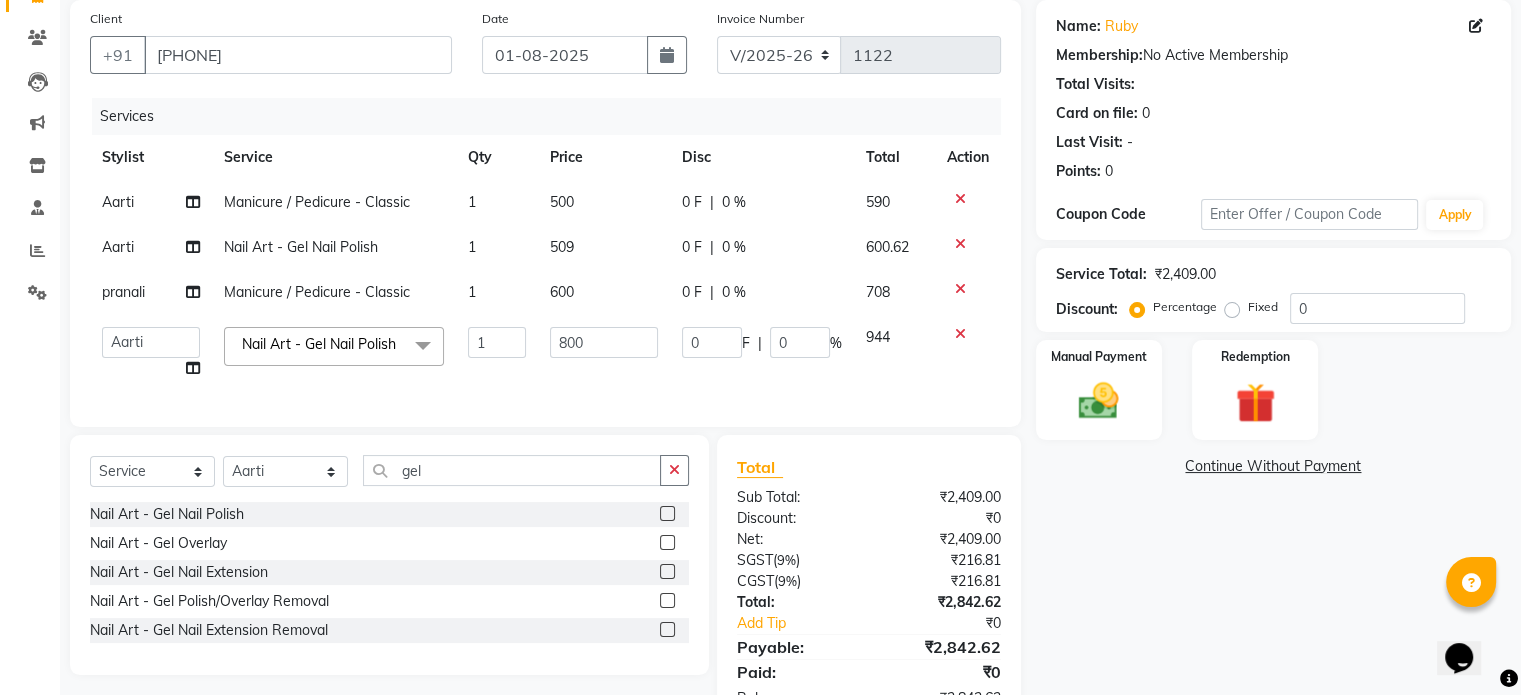 click on "800" 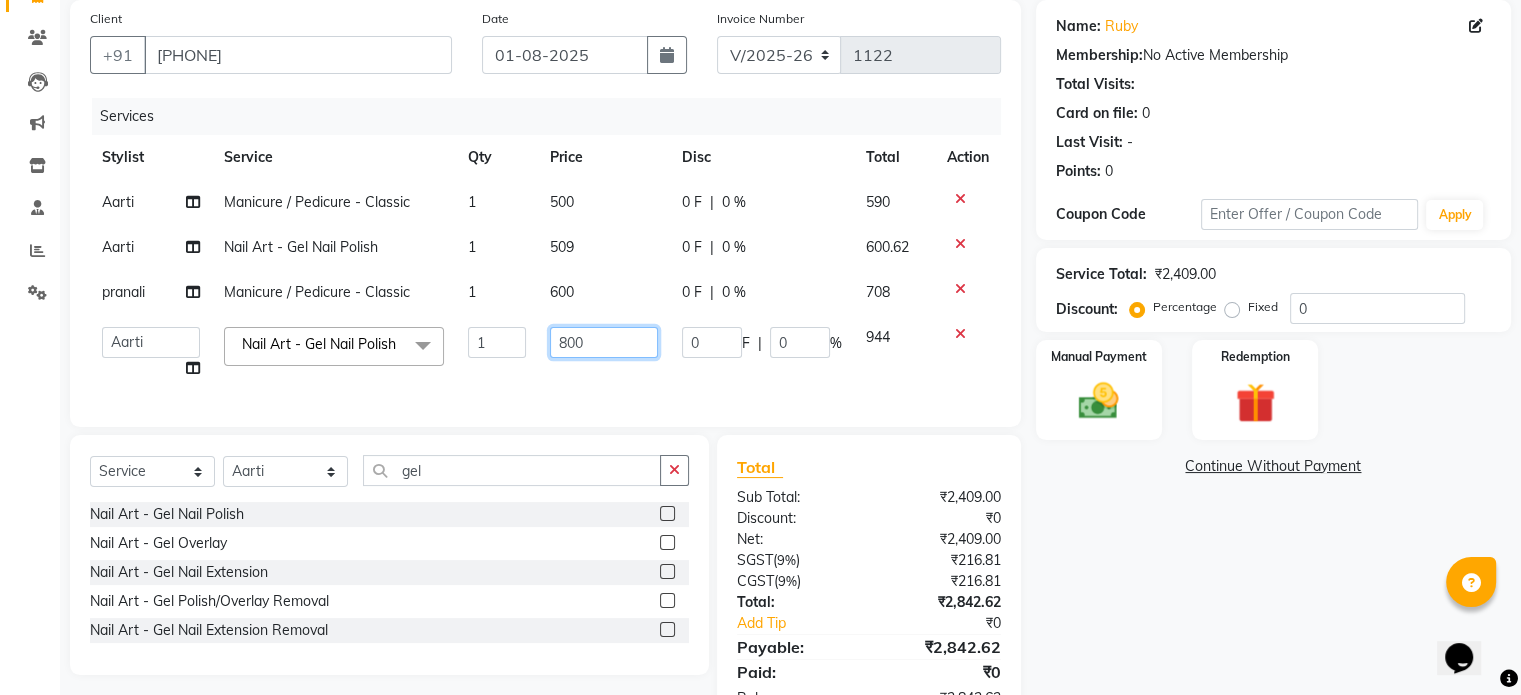 click on "800" 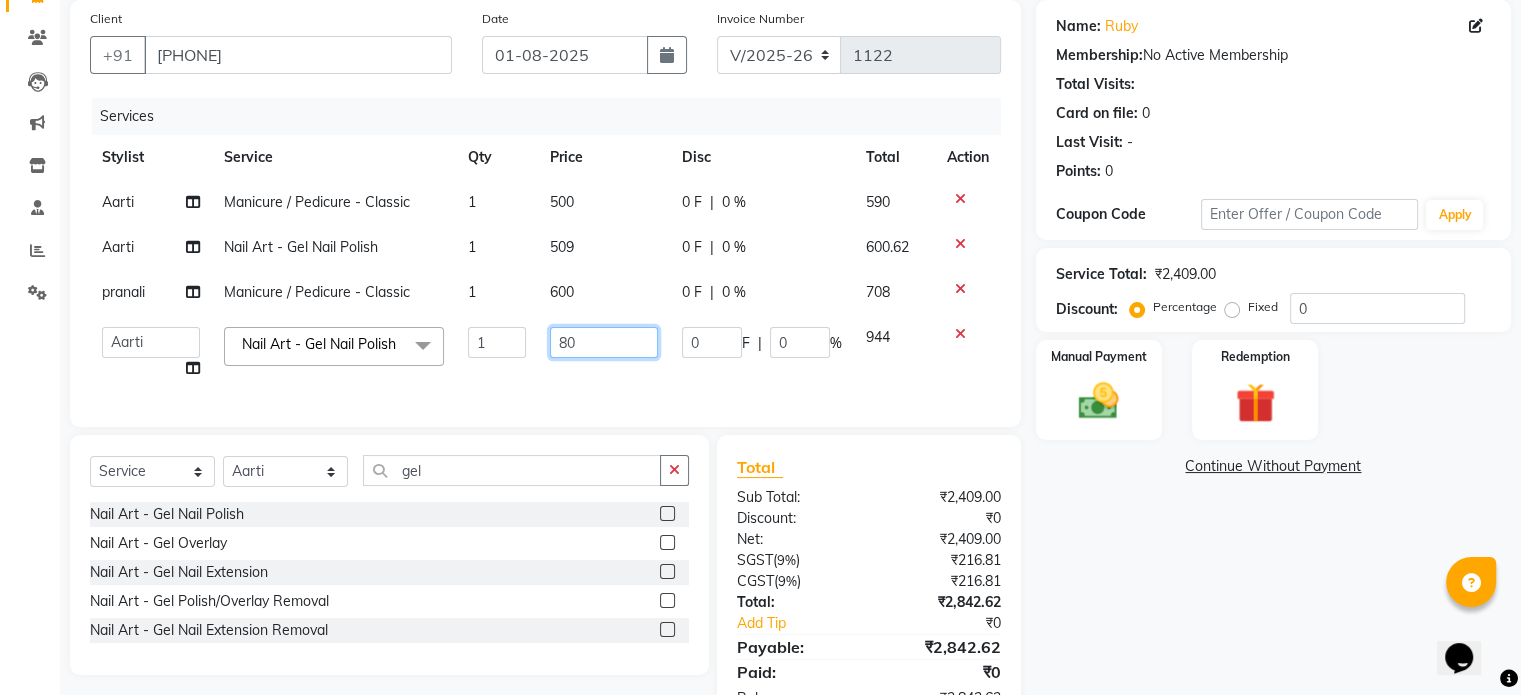 type on "8" 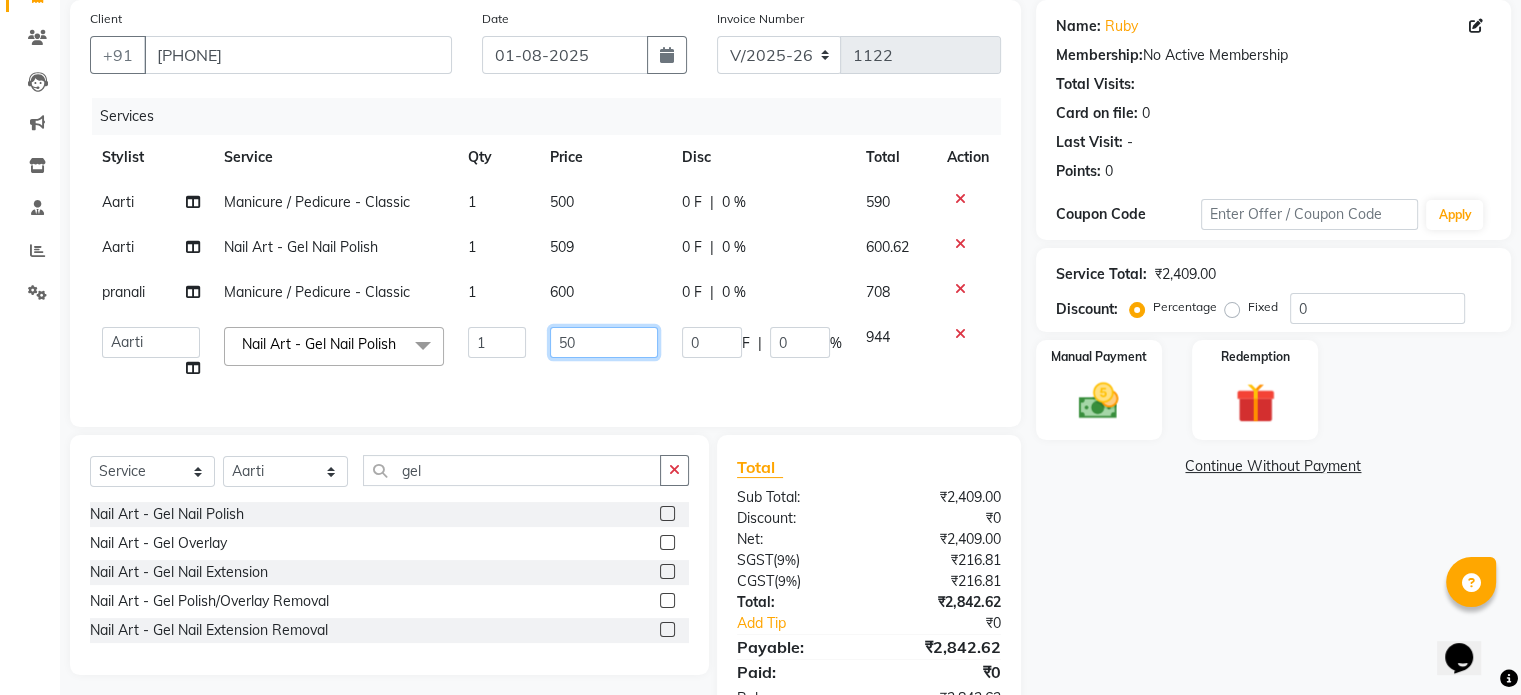 type on "509" 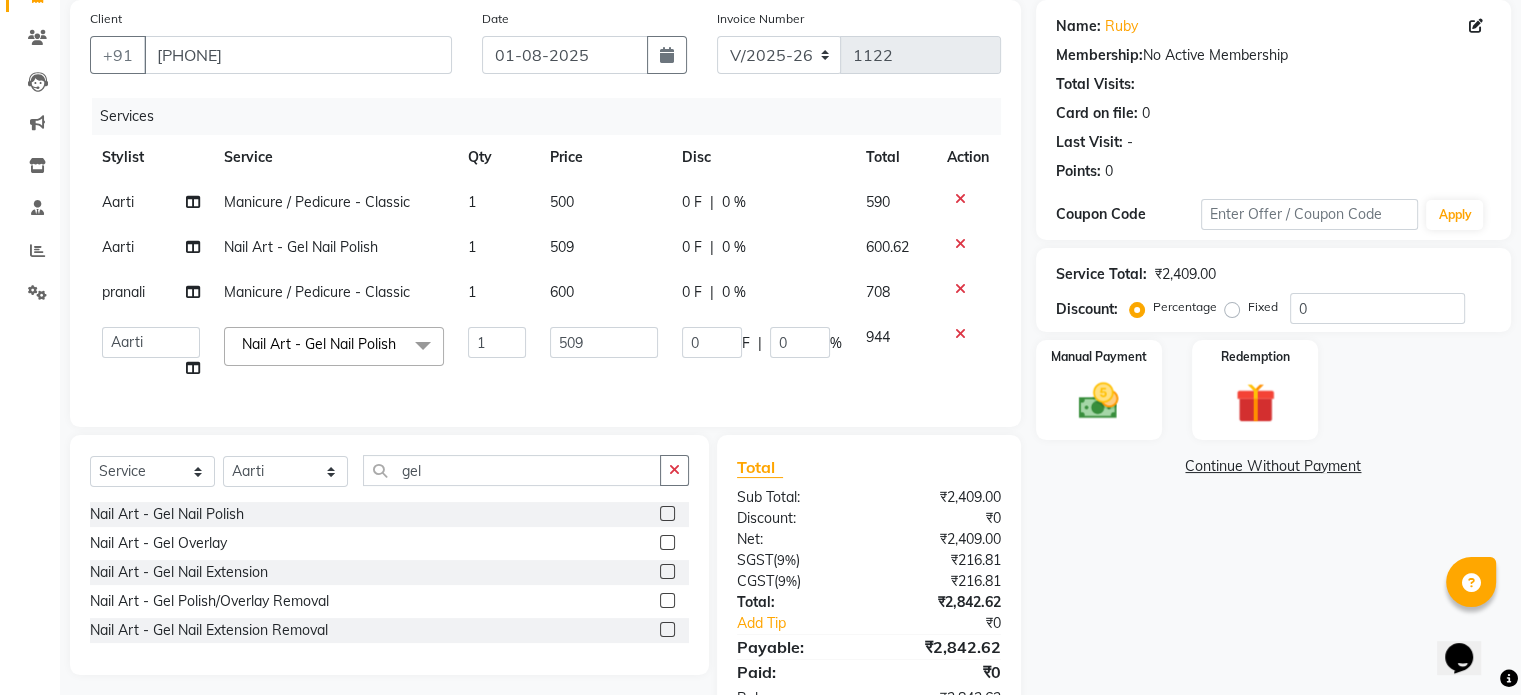 click on "509" 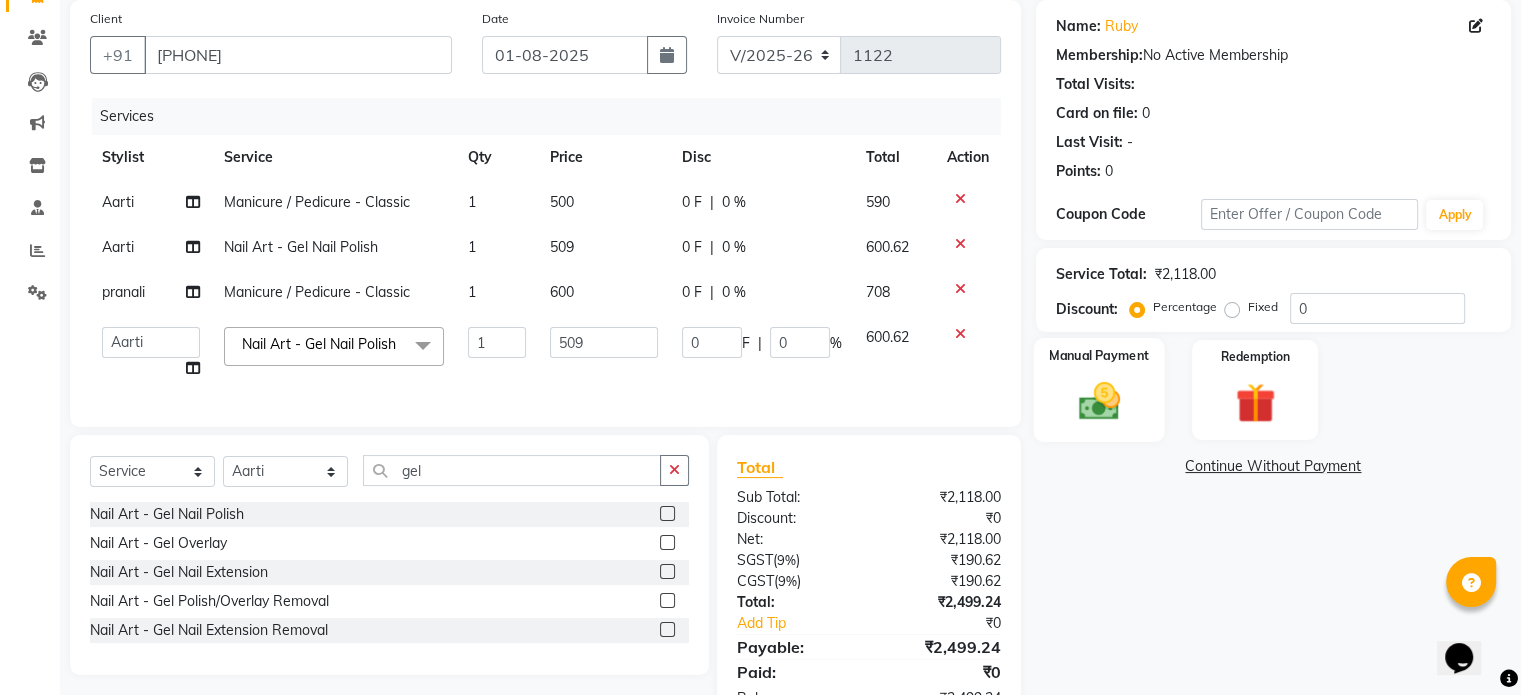 scroll, scrollTop: 238, scrollLeft: 0, axis: vertical 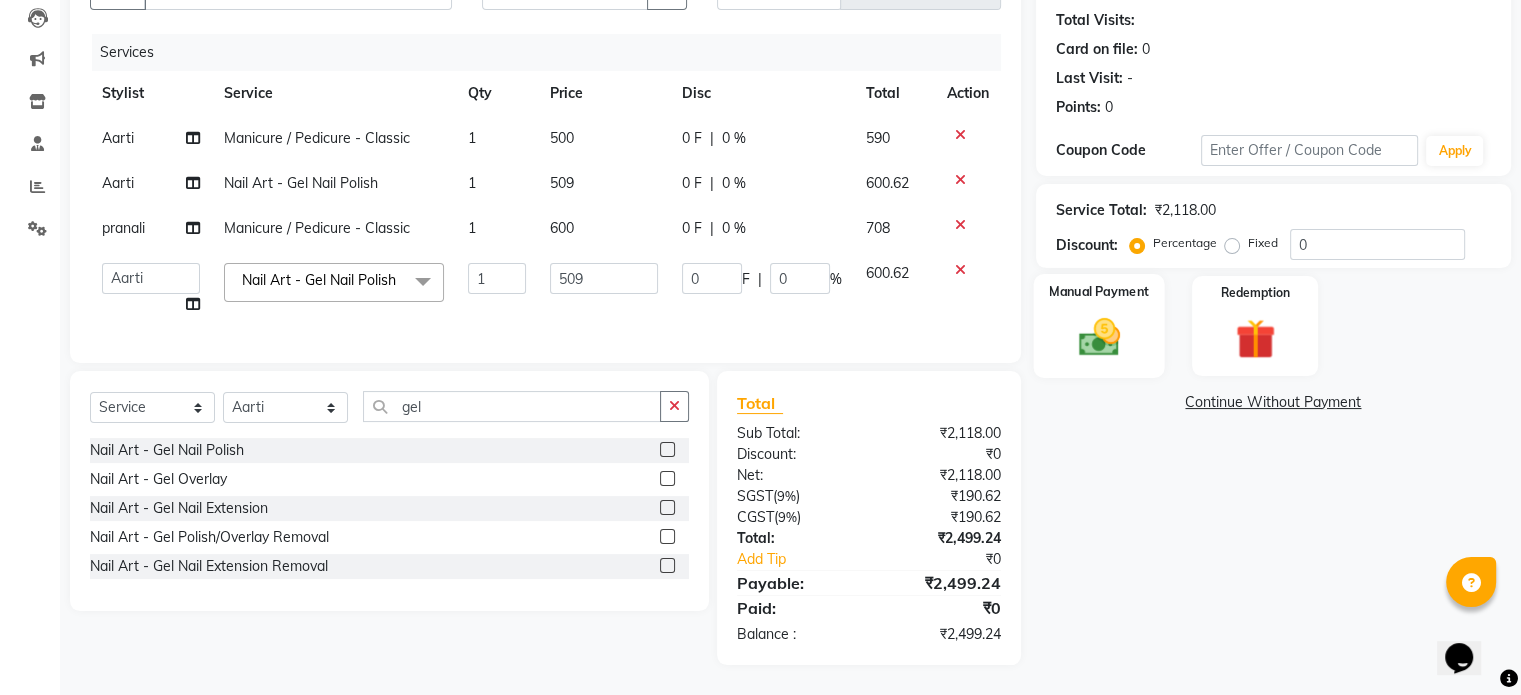 click 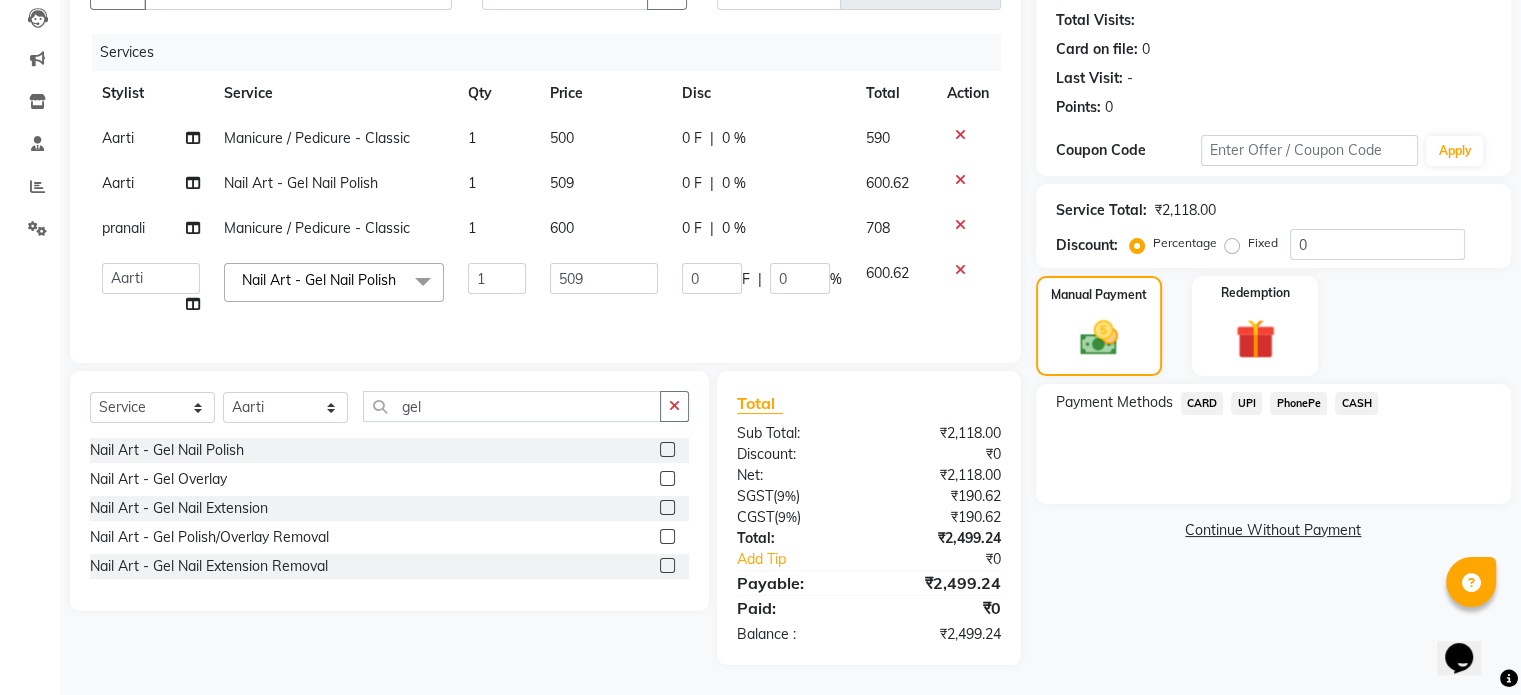 click on "CASH" 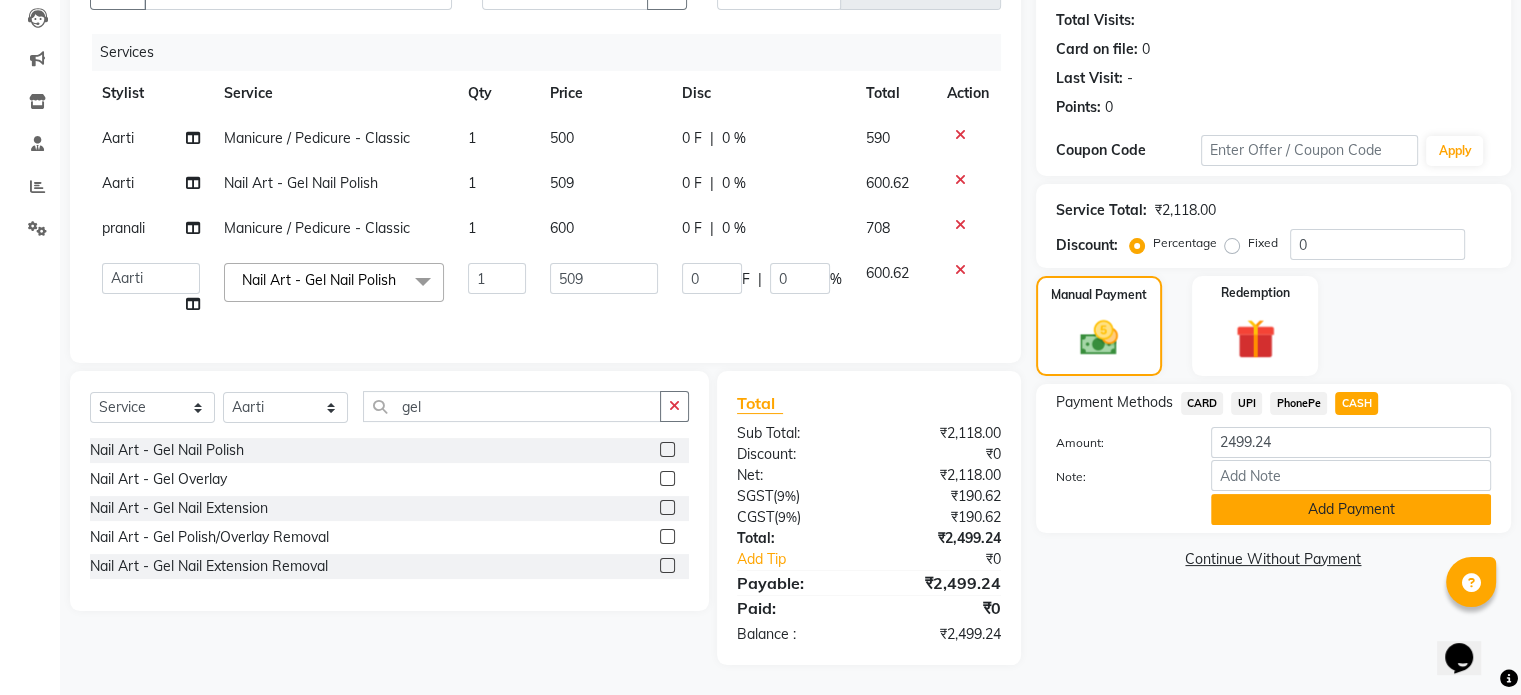click on "Add Payment" 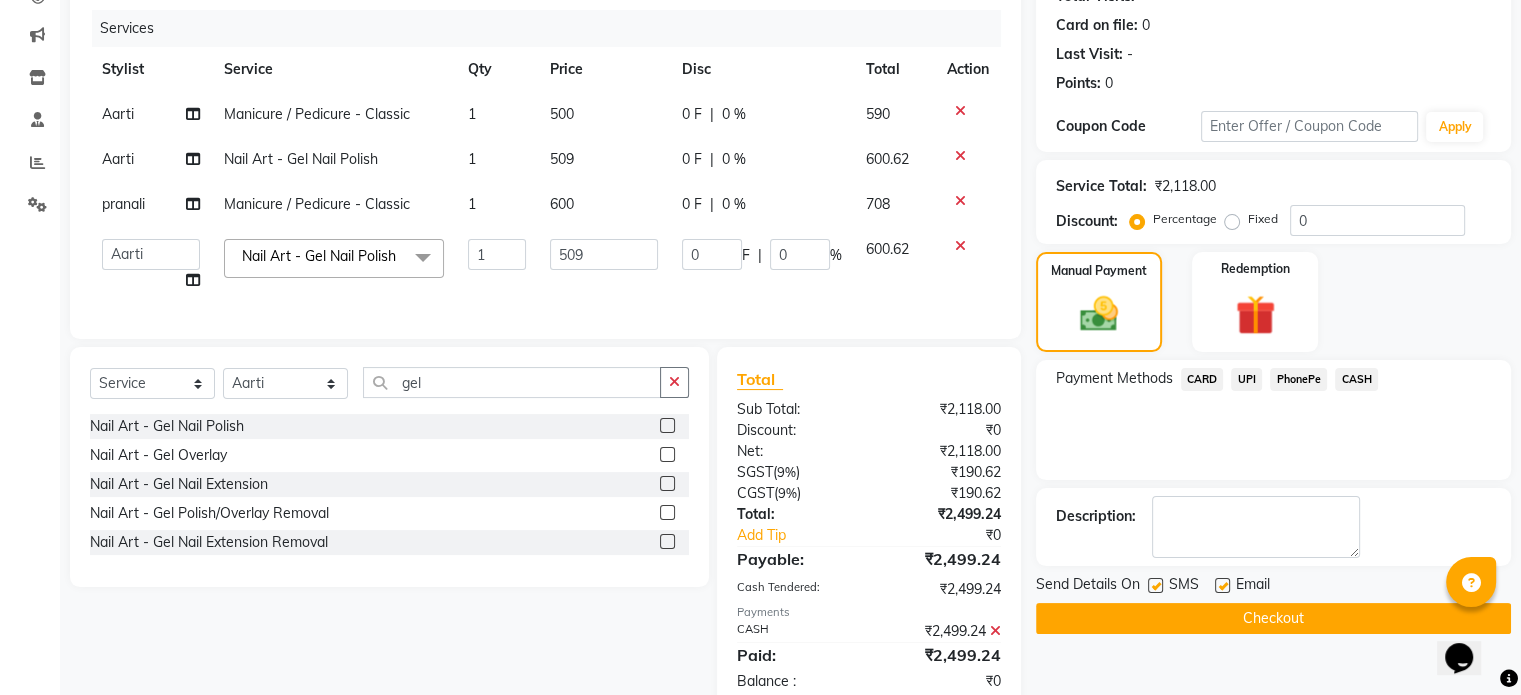 scroll, scrollTop: 308, scrollLeft: 0, axis: vertical 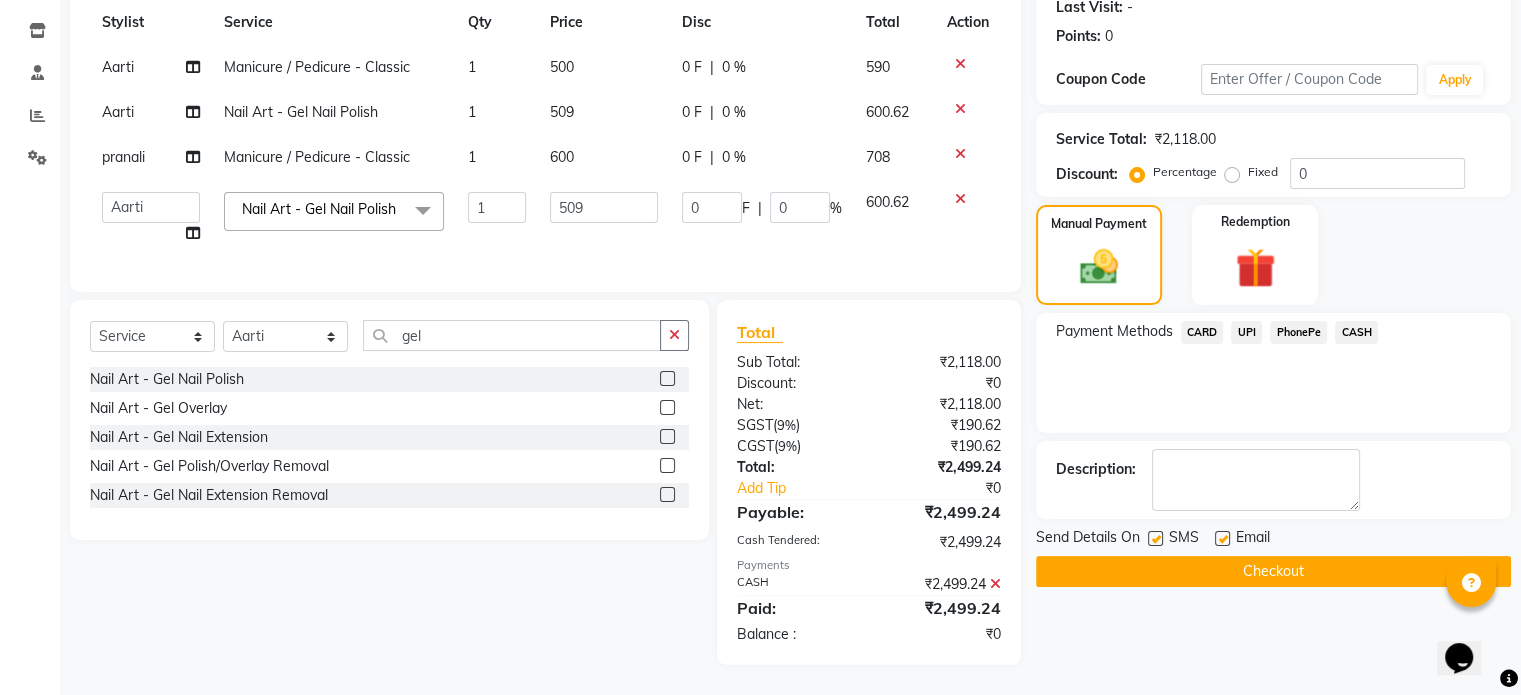 click on "Checkout" 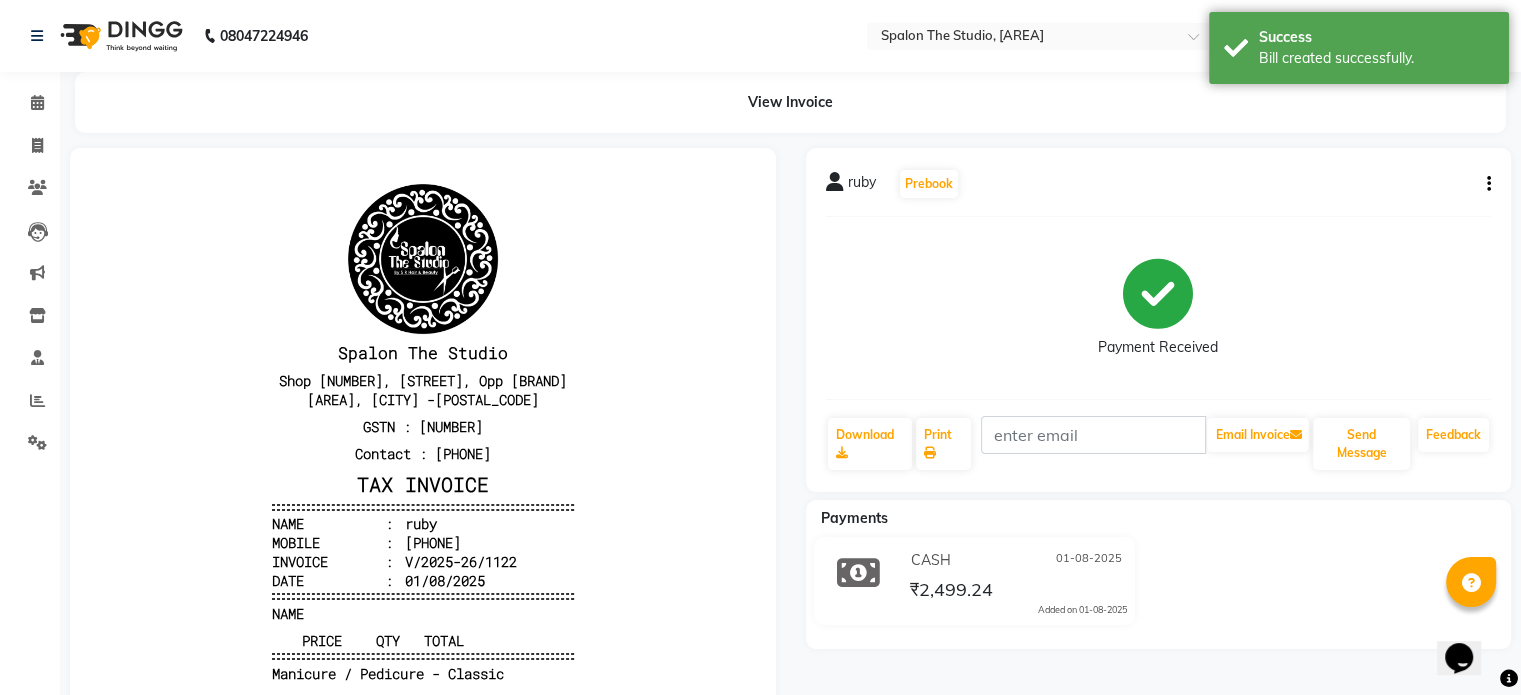 scroll, scrollTop: 0, scrollLeft: 0, axis: both 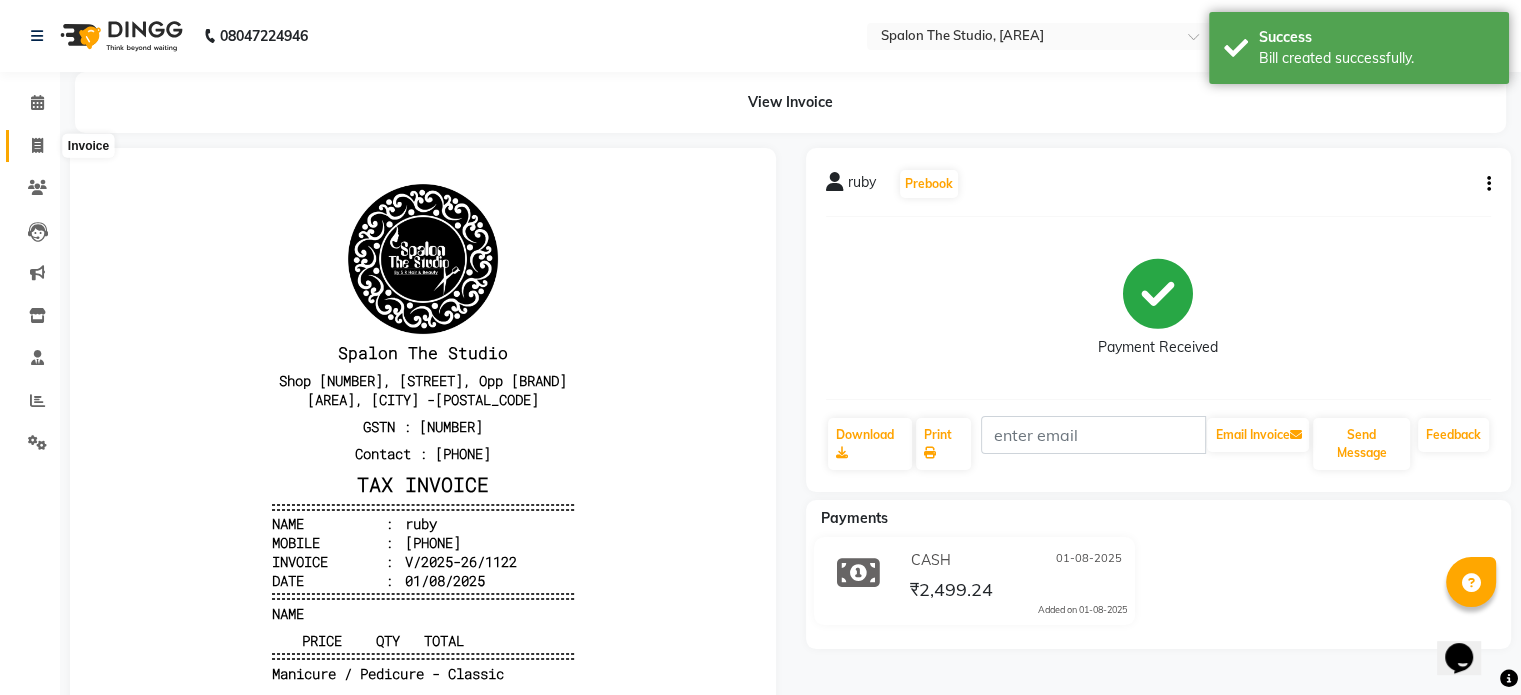 click 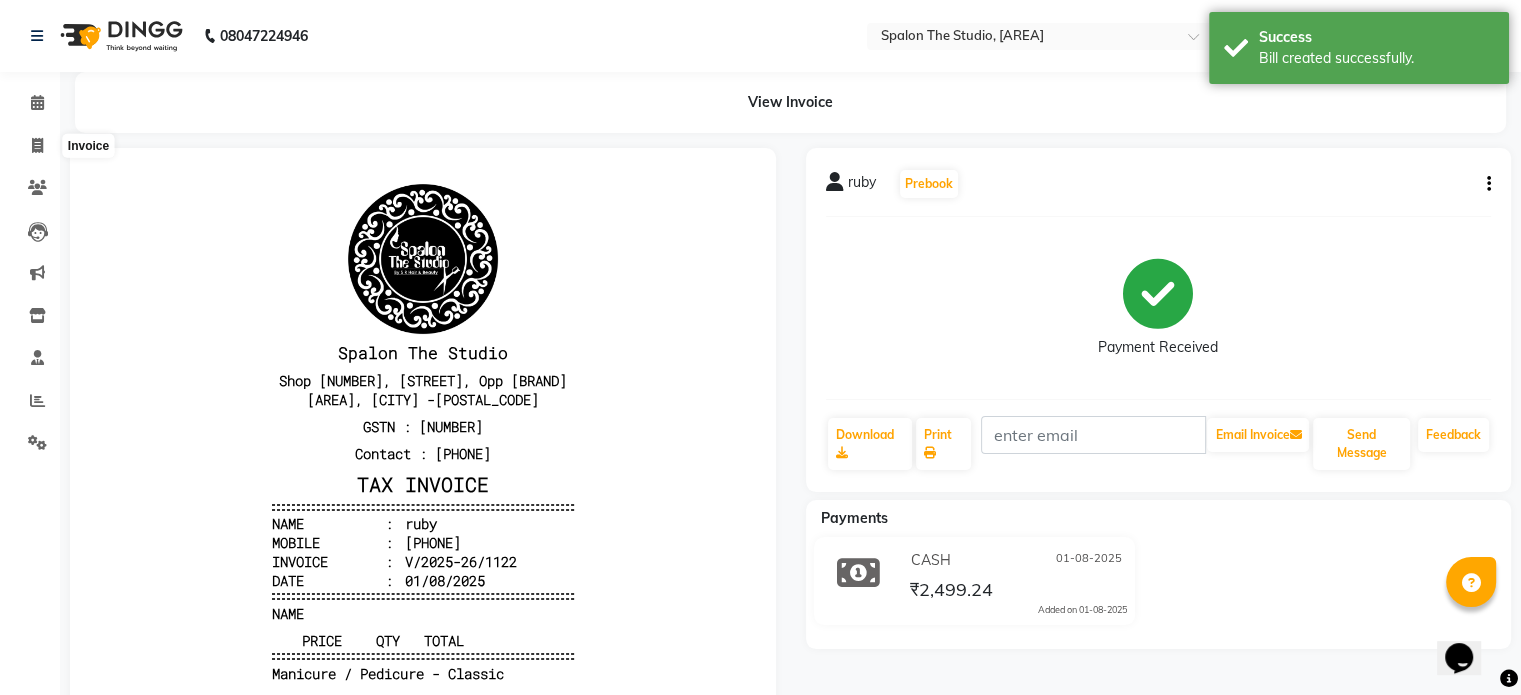 select on "903" 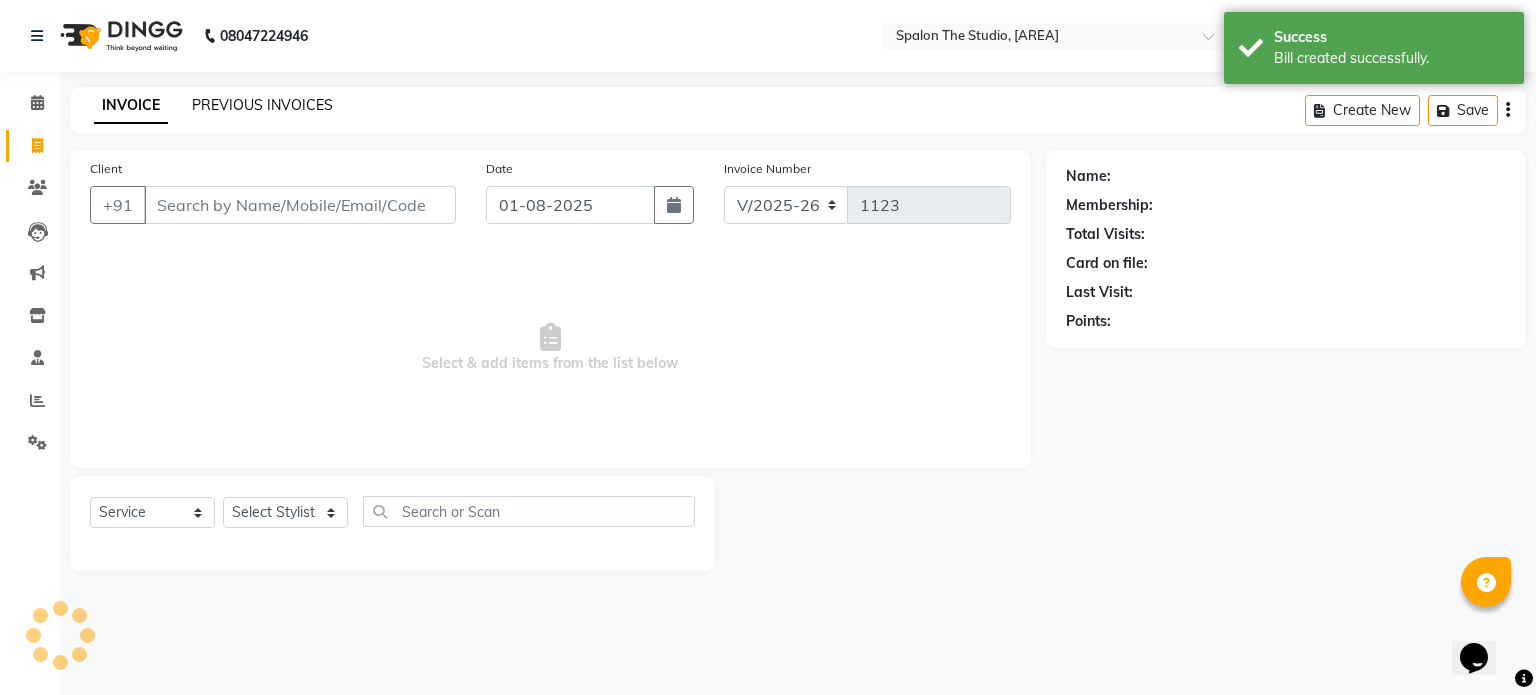 click on "PREVIOUS INVOICES" 